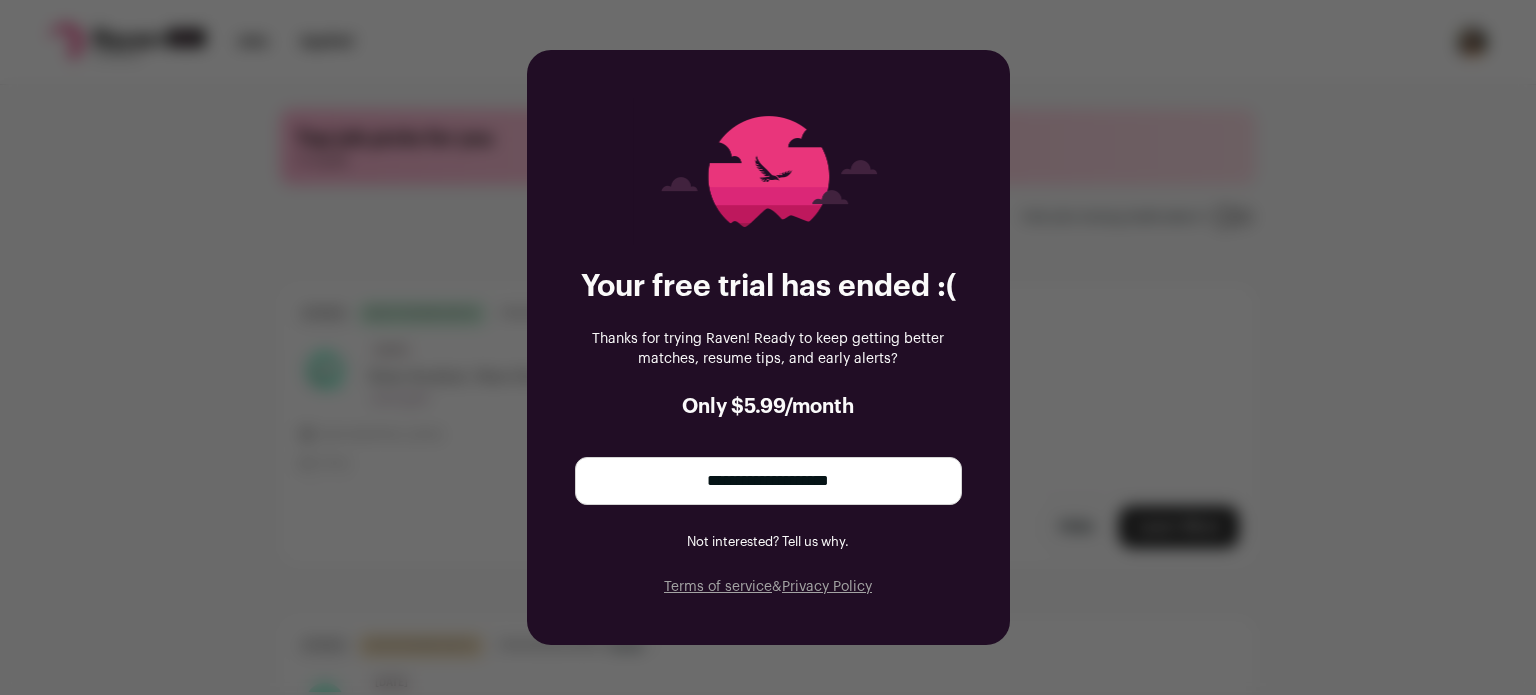 scroll, scrollTop: 0, scrollLeft: 0, axis: both 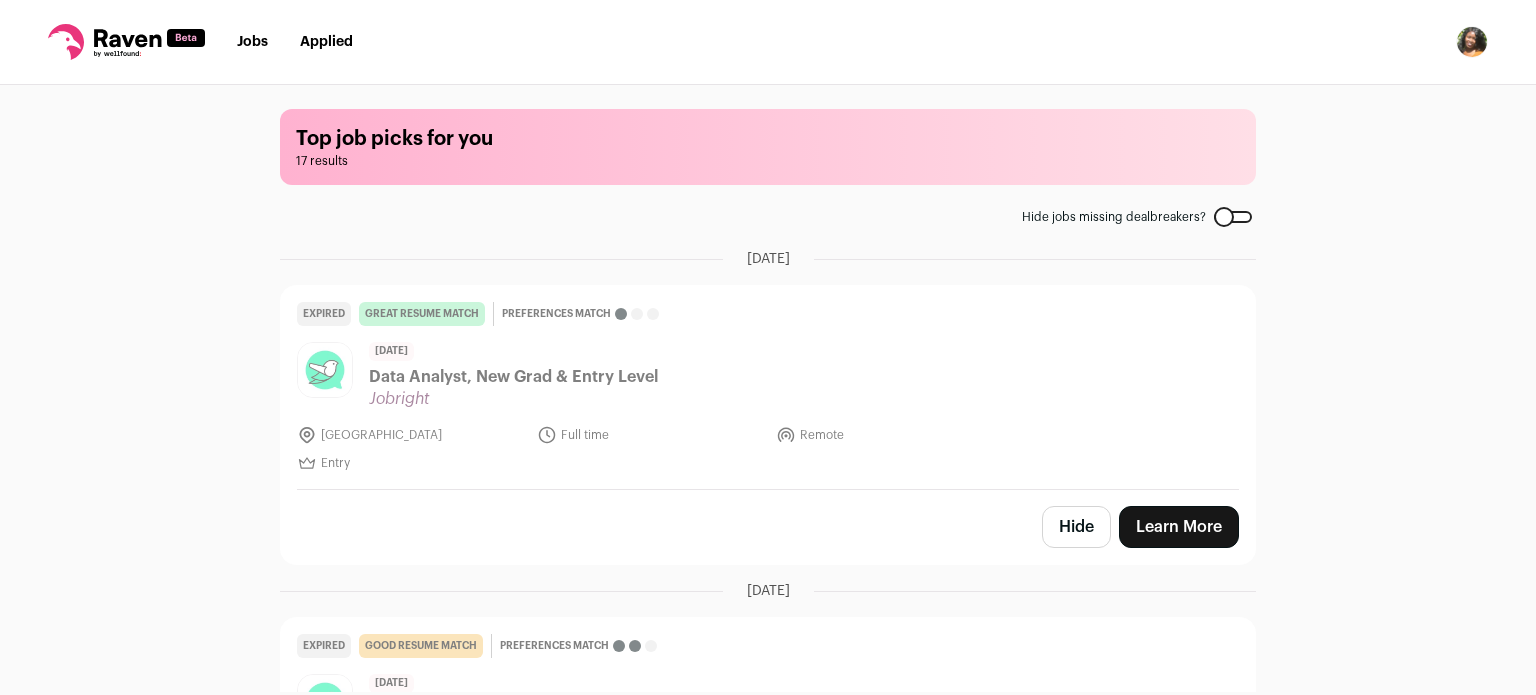 click at bounding box center (1472, 42) 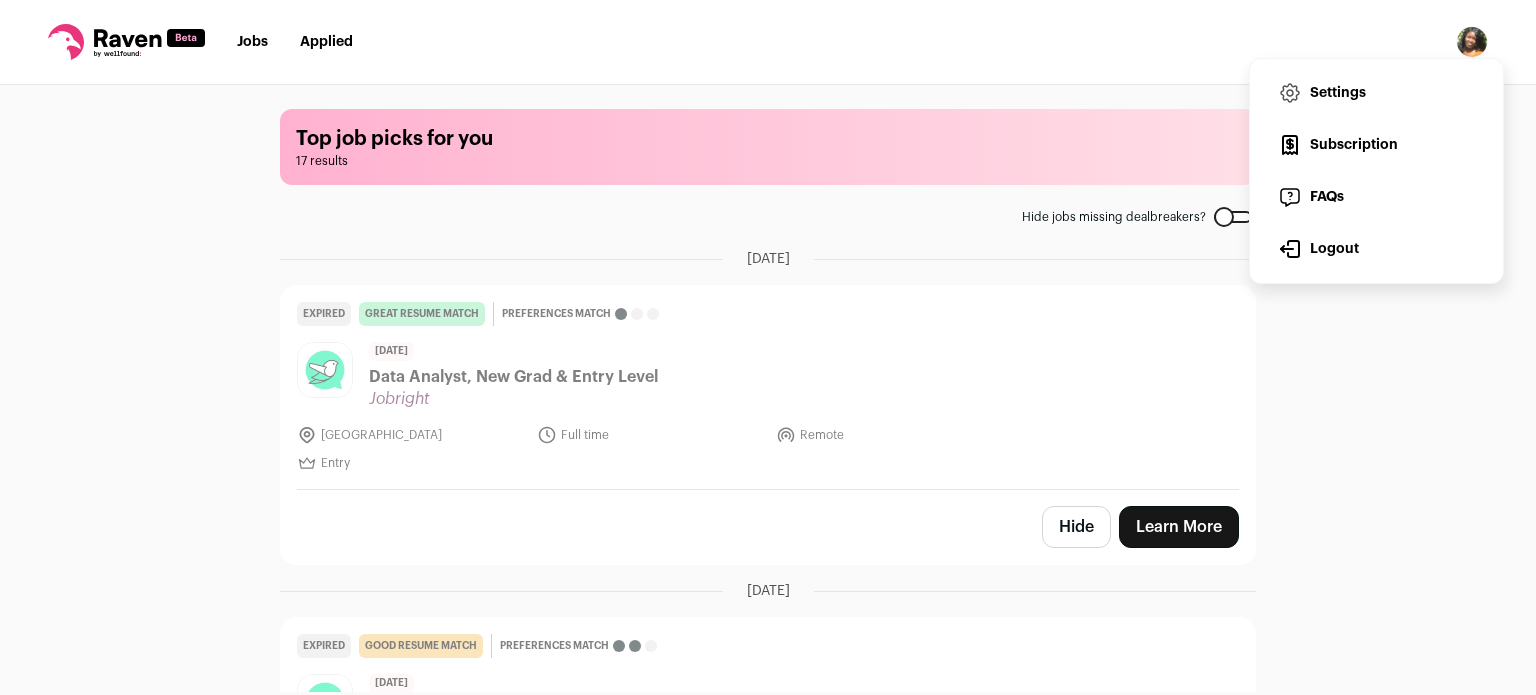 click on "Settings" at bounding box center (1376, 93) 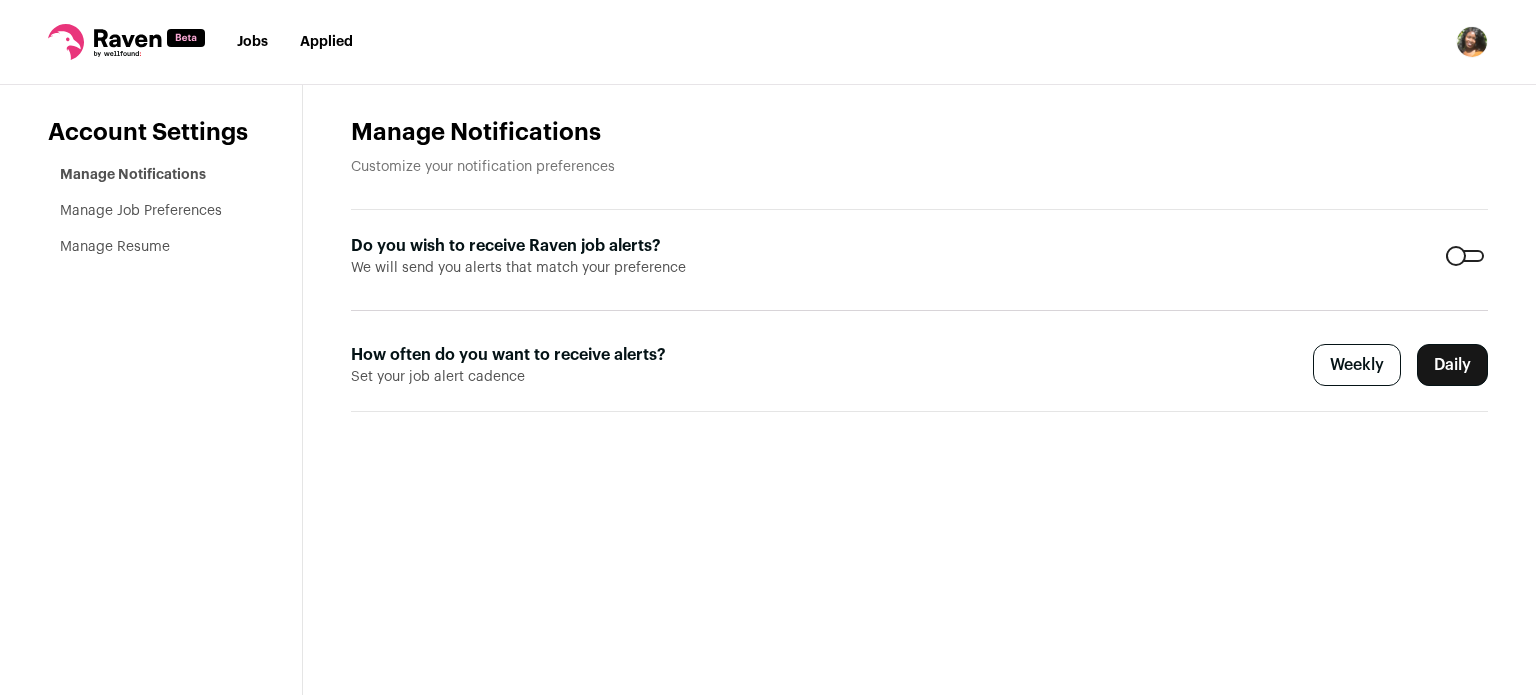 click on "Manage Resume" at bounding box center (115, 247) 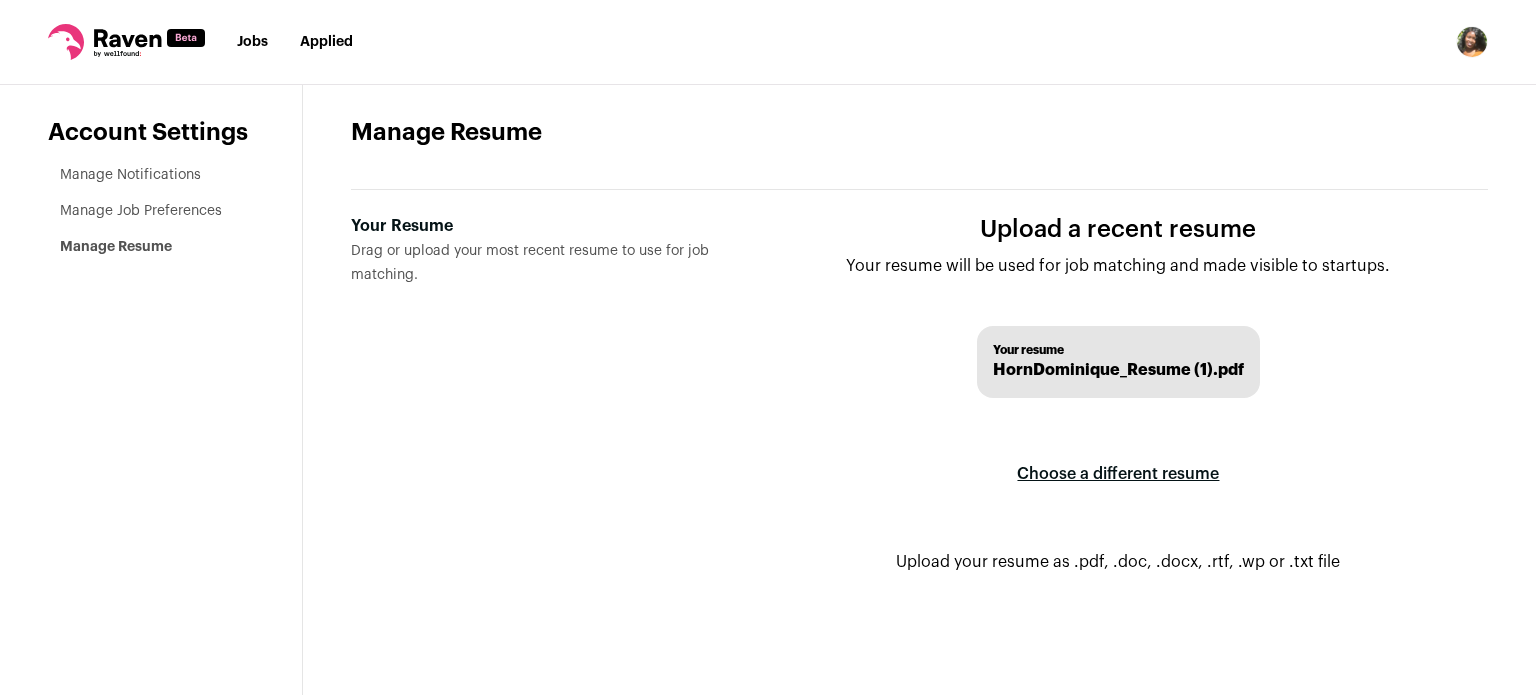 click on "Choose a different resume" at bounding box center [1118, 474] 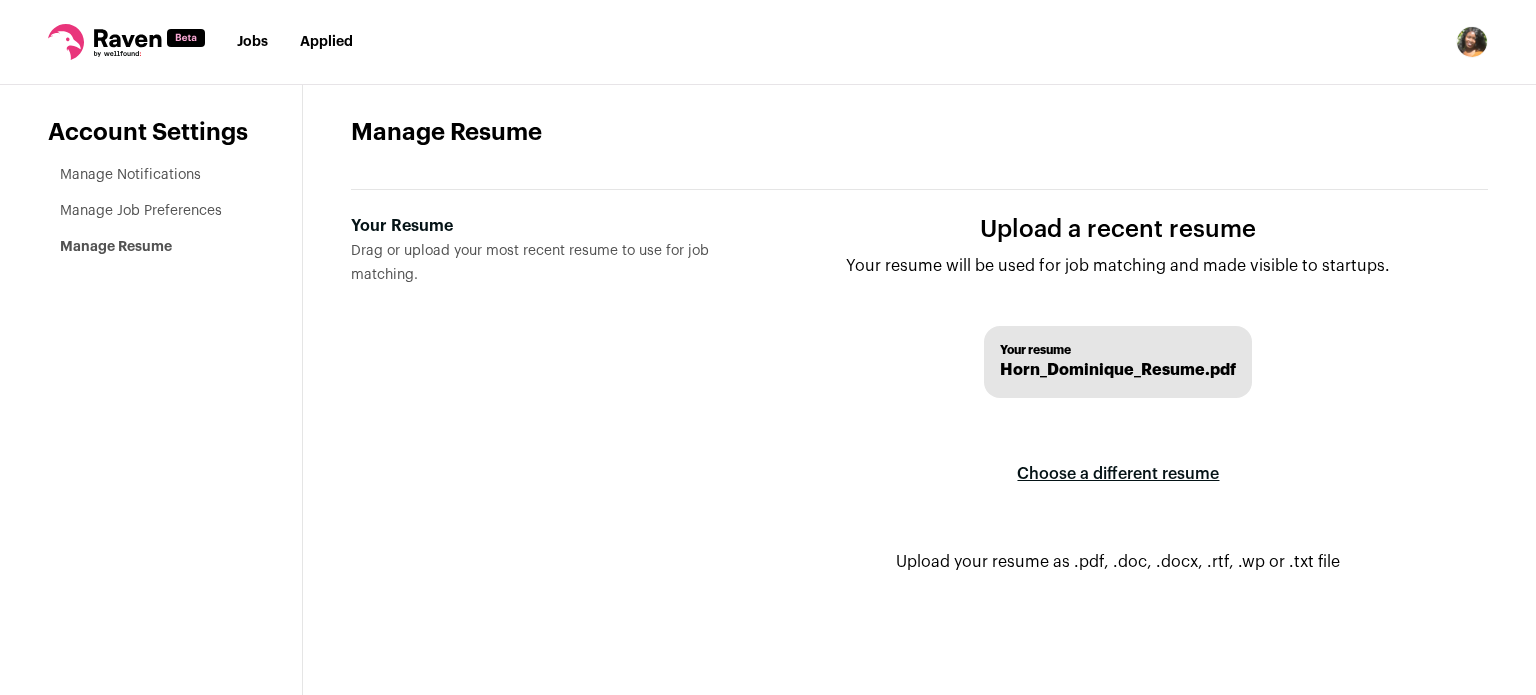 scroll, scrollTop: 0, scrollLeft: 0, axis: both 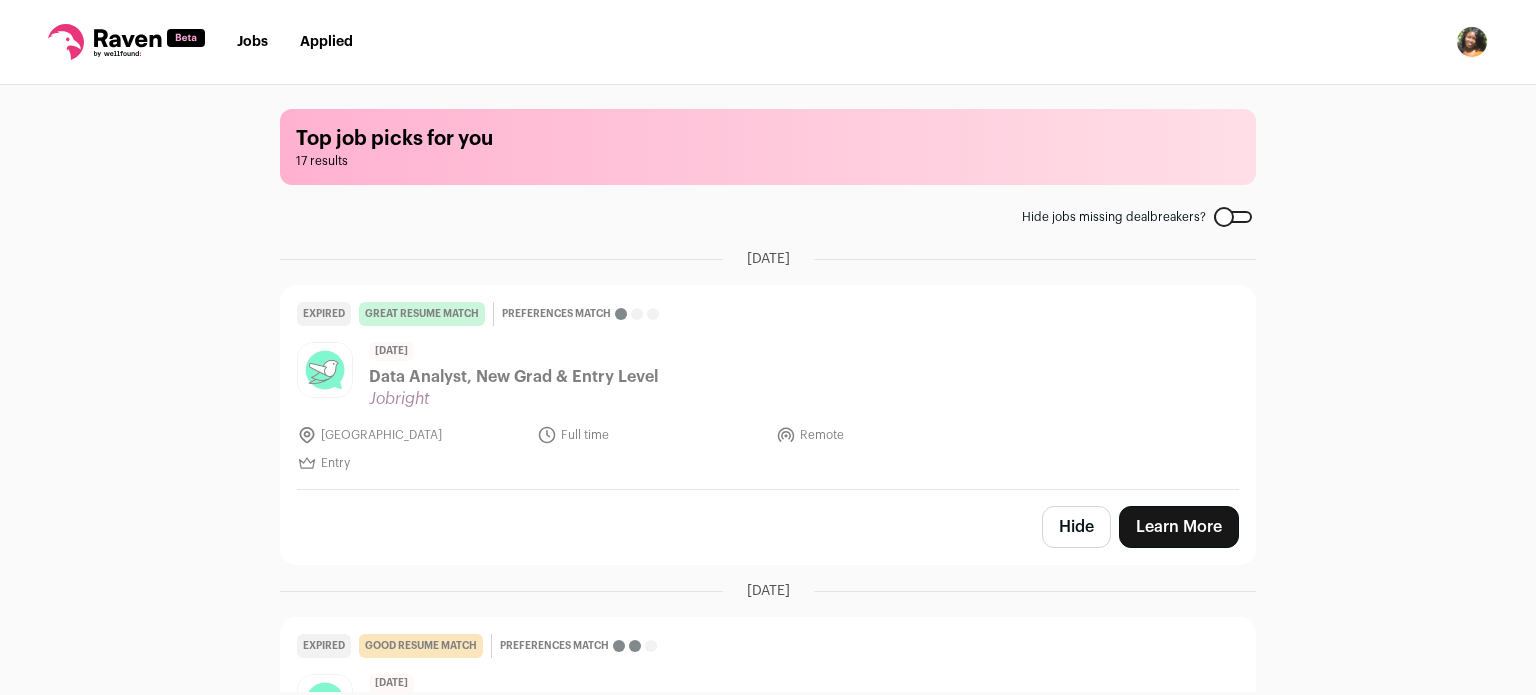 click on "Hide" at bounding box center (1076, 527) 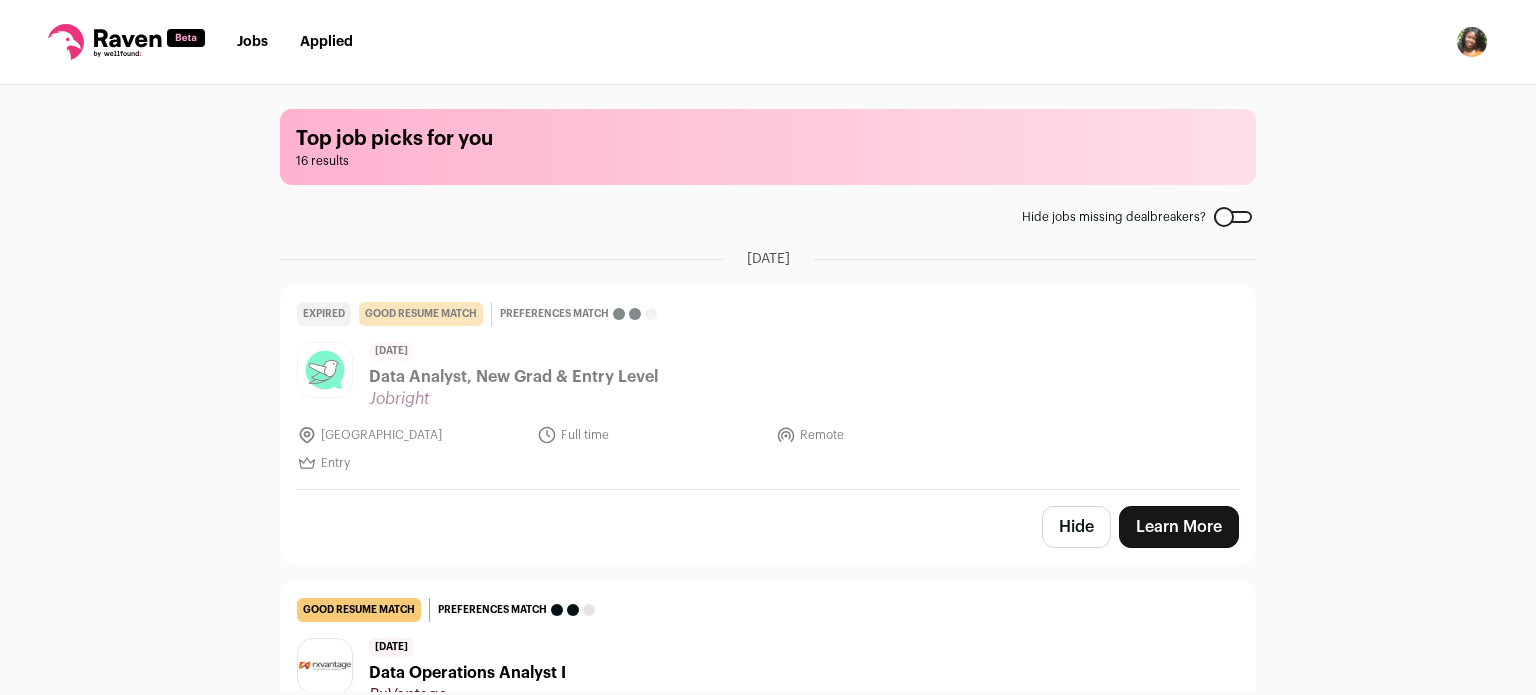 click on "Hide" at bounding box center [1076, 527] 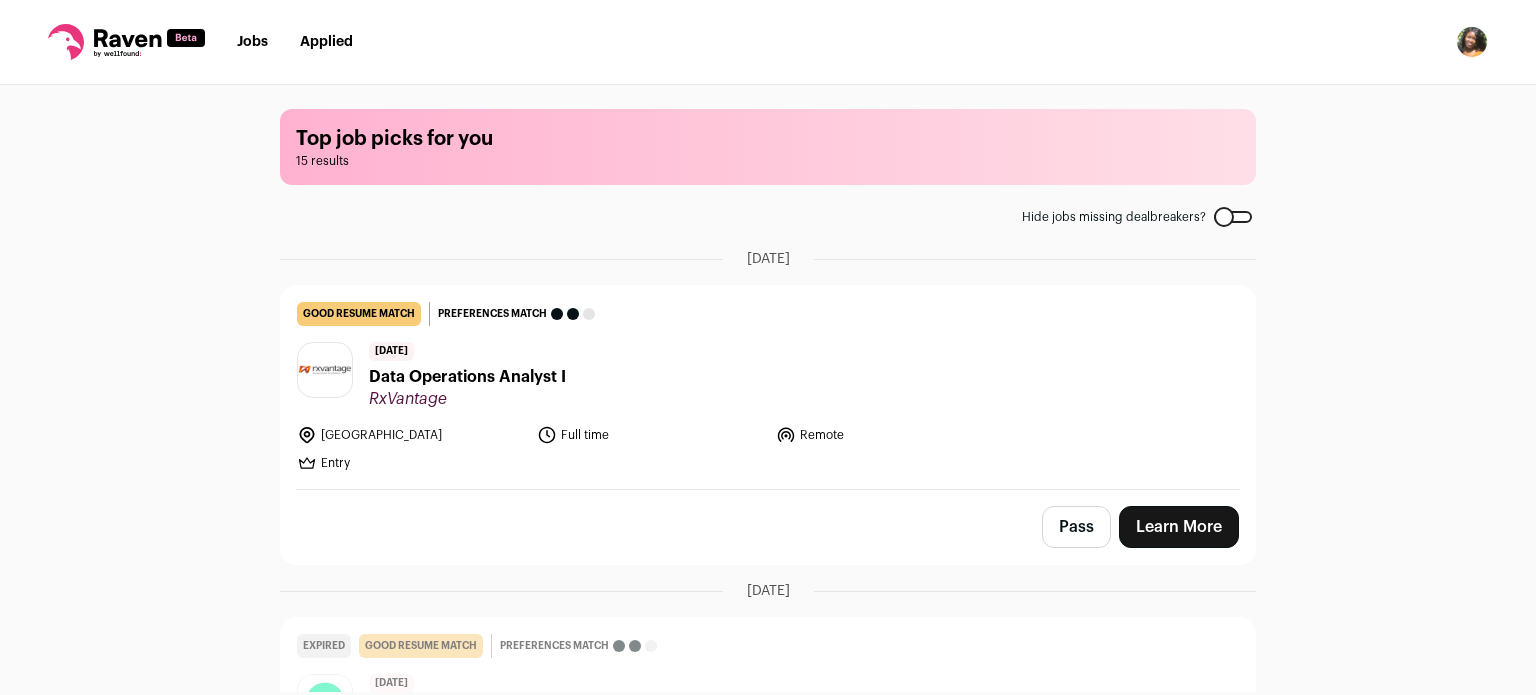 click on "Data Operations Analyst I" at bounding box center [467, 377] 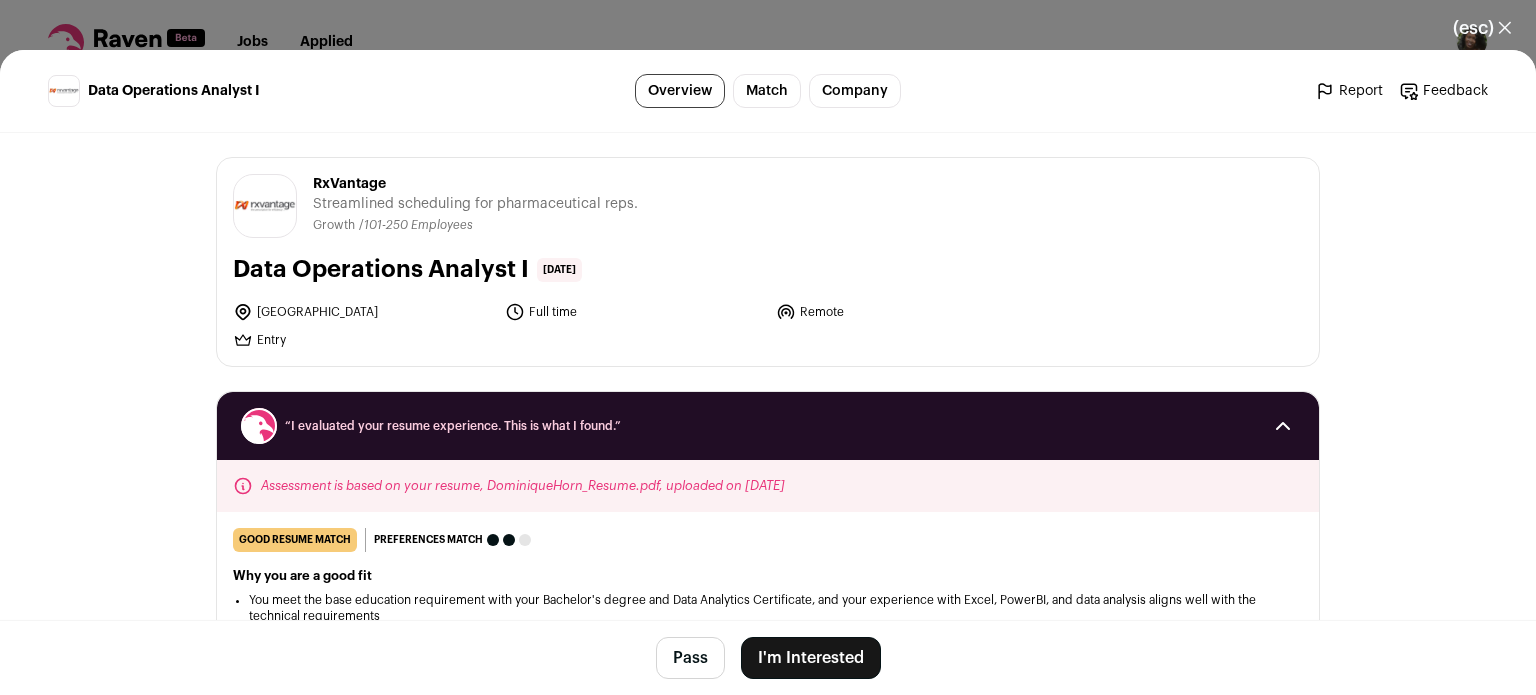 scroll, scrollTop: 80, scrollLeft: 0, axis: vertical 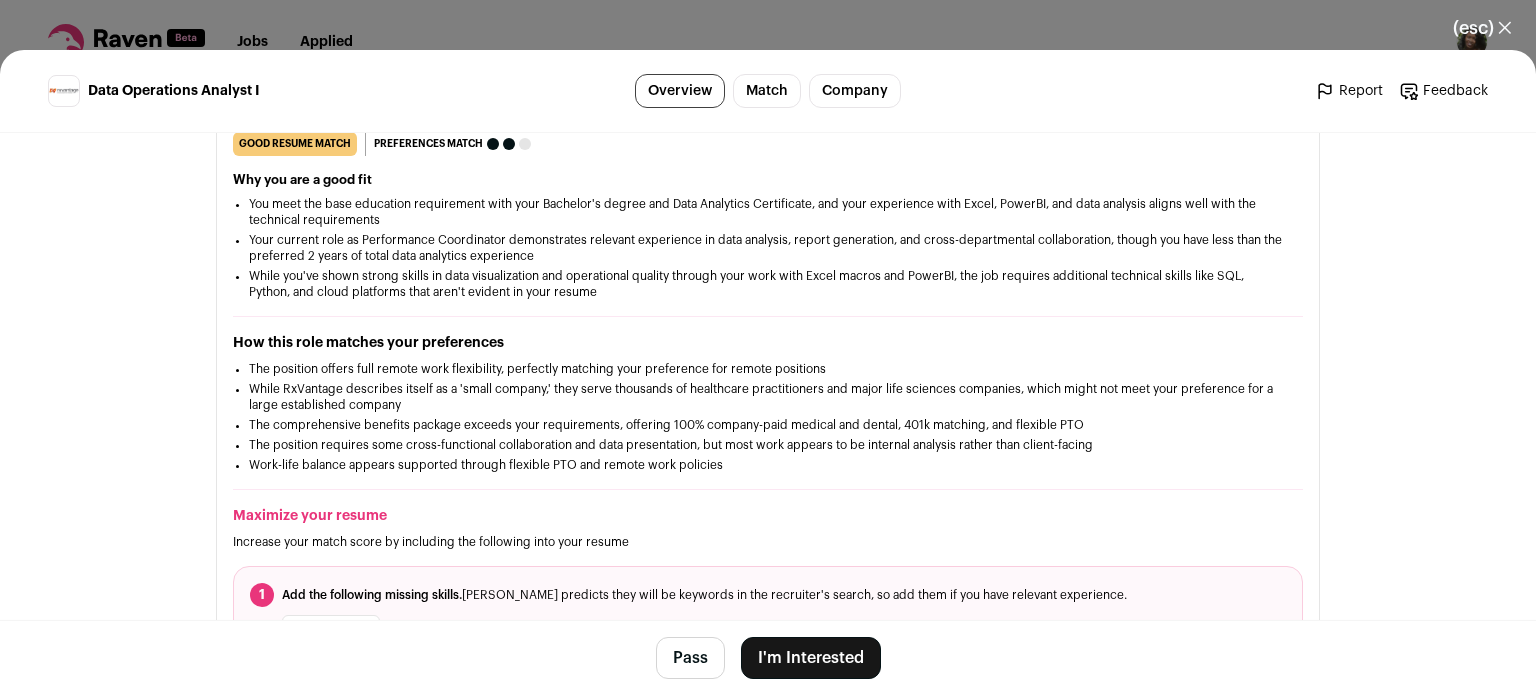 drag, startPoint x: 793, startPoint y: 560, endPoint x: 824, endPoint y: 631, distance: 77.47257 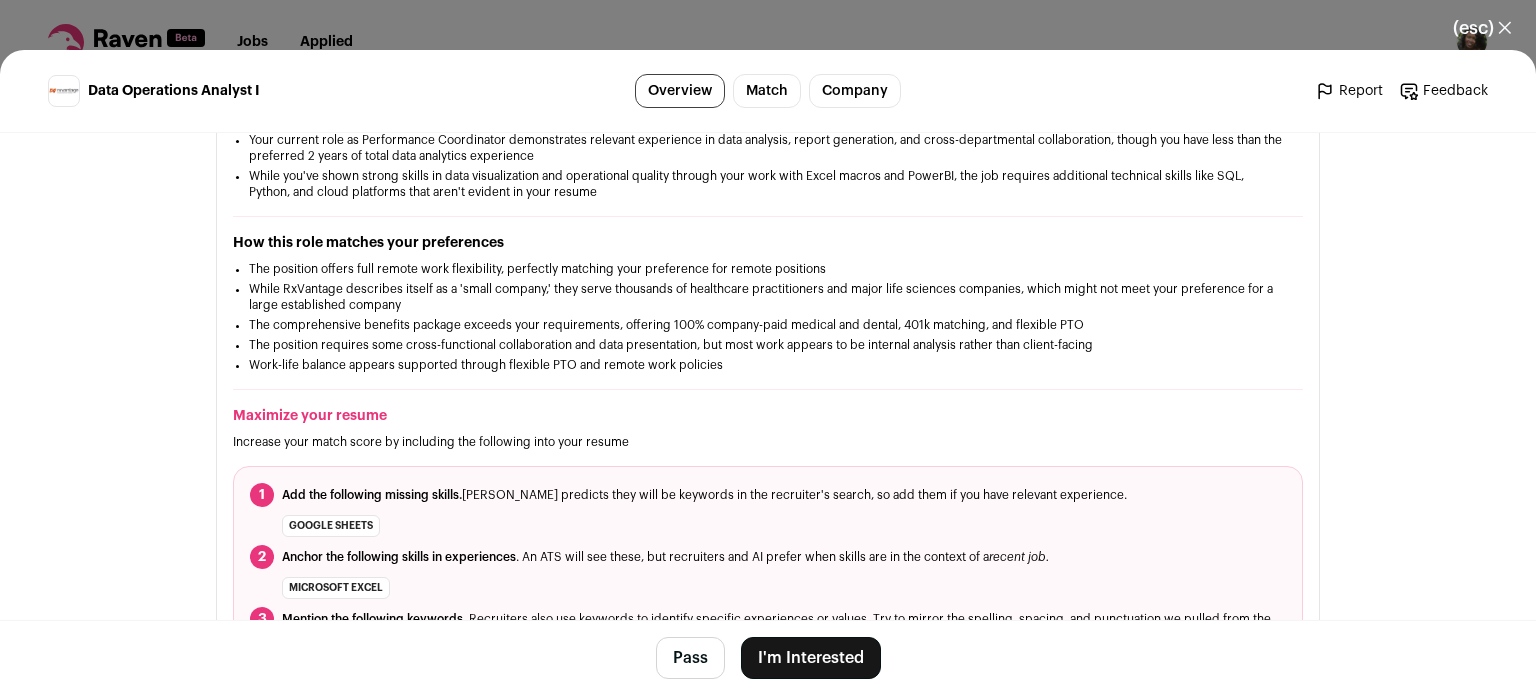 click on "1
Add the following missing skills.  Raven predicts they will be keywords in the recruiter's search, so add them if you have relevant experience.
Google Sheets
2
Anchor the following skills in experiences . An ATS will see these, but recruiters and AI prefer when skills are in the context of a  recent job.
Microsoft Excel
3
Mention the following keywords . Recruiters also use keywords to identify specific experiences or values. Try to mirror the spelling, spacing, and punctuation we pulled from the job description.
stakeholders
data analysis
cross-functional" at bounding box center (768, 578) 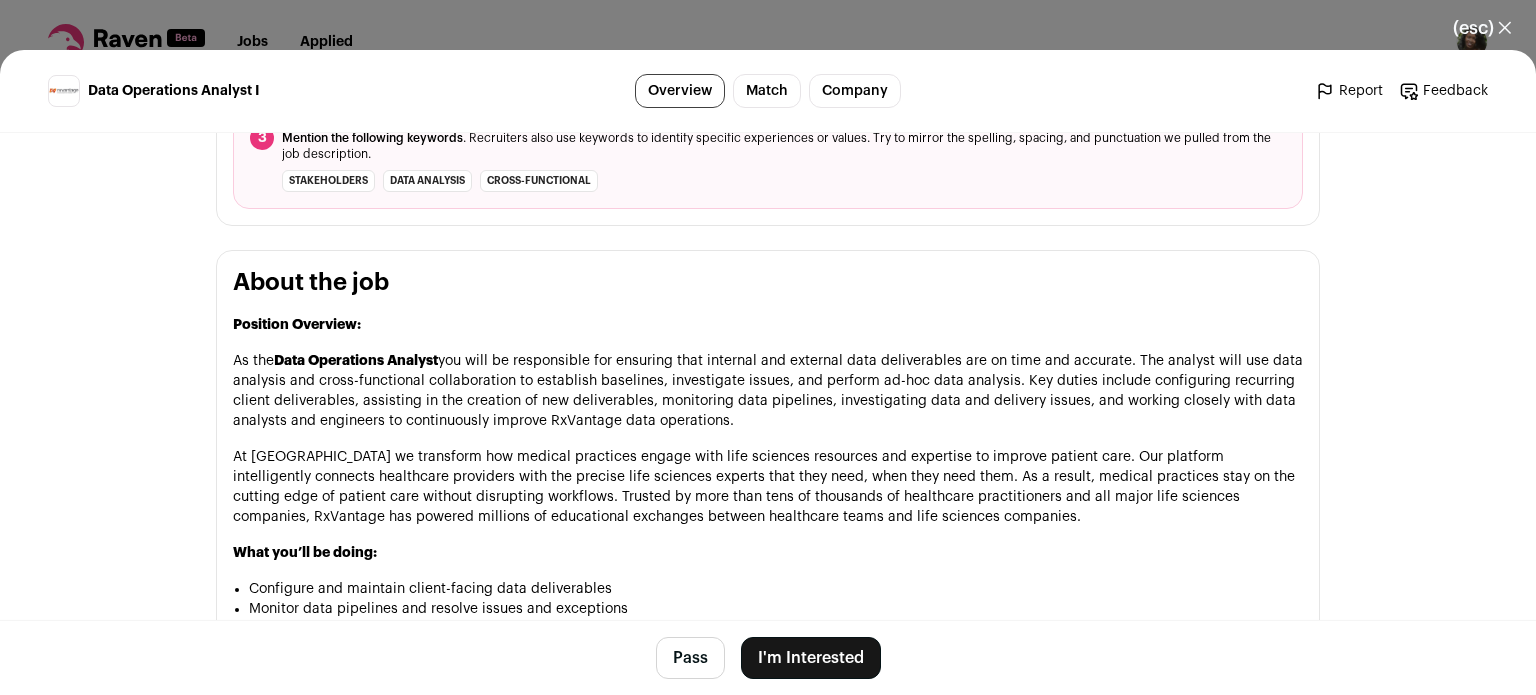 scroll, scrollTop: 991, scrollLeft: 0, axis: vertical 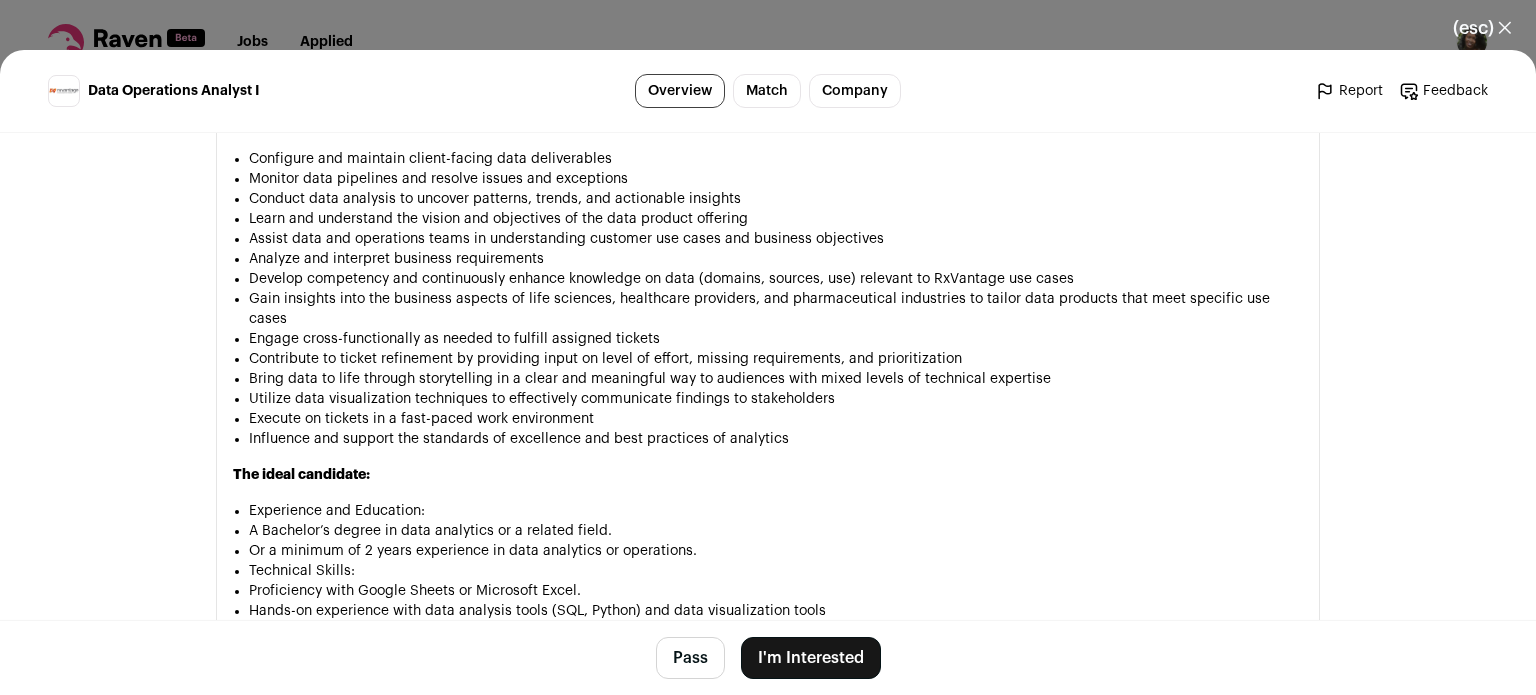 click on "(esc) ✕" at bounding box center (1482, 28) 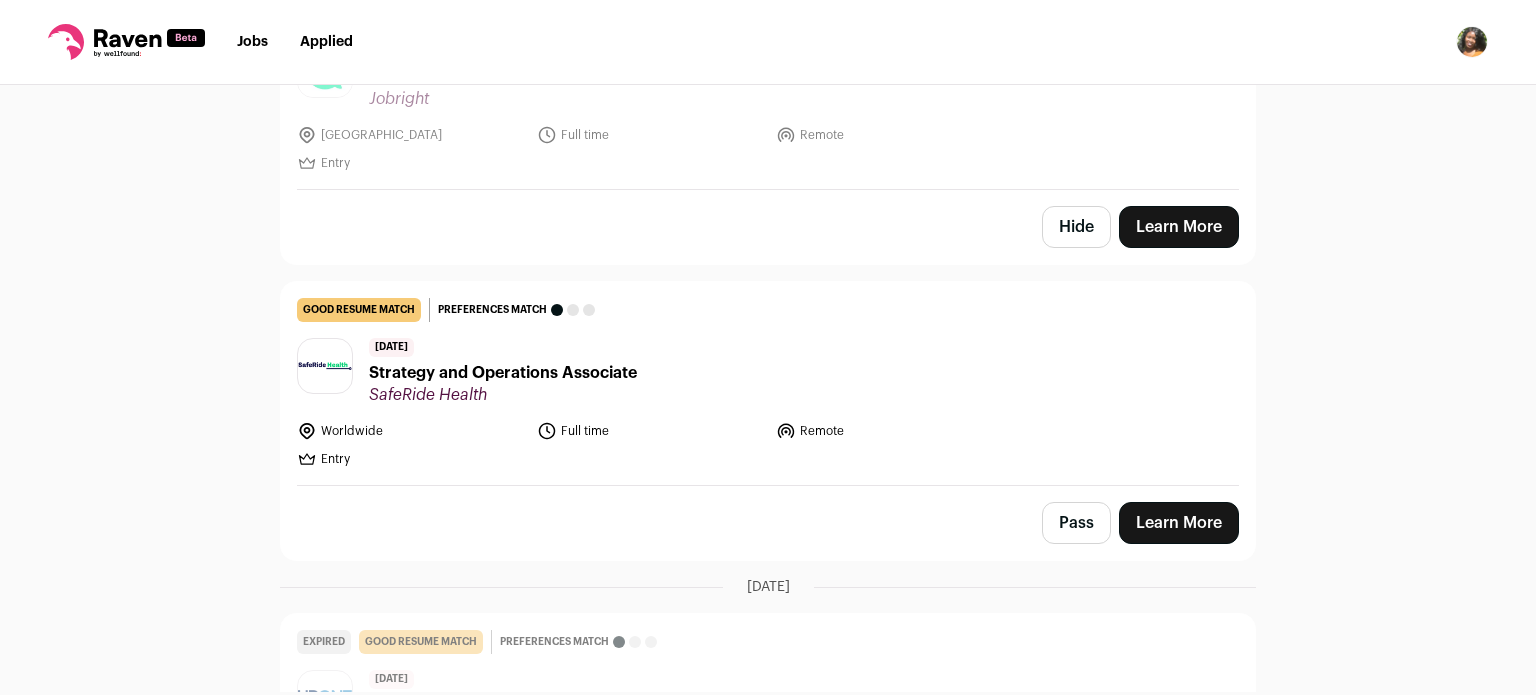 scroll, scrollTop: 638, scrollLeft: 0, axis: vertical 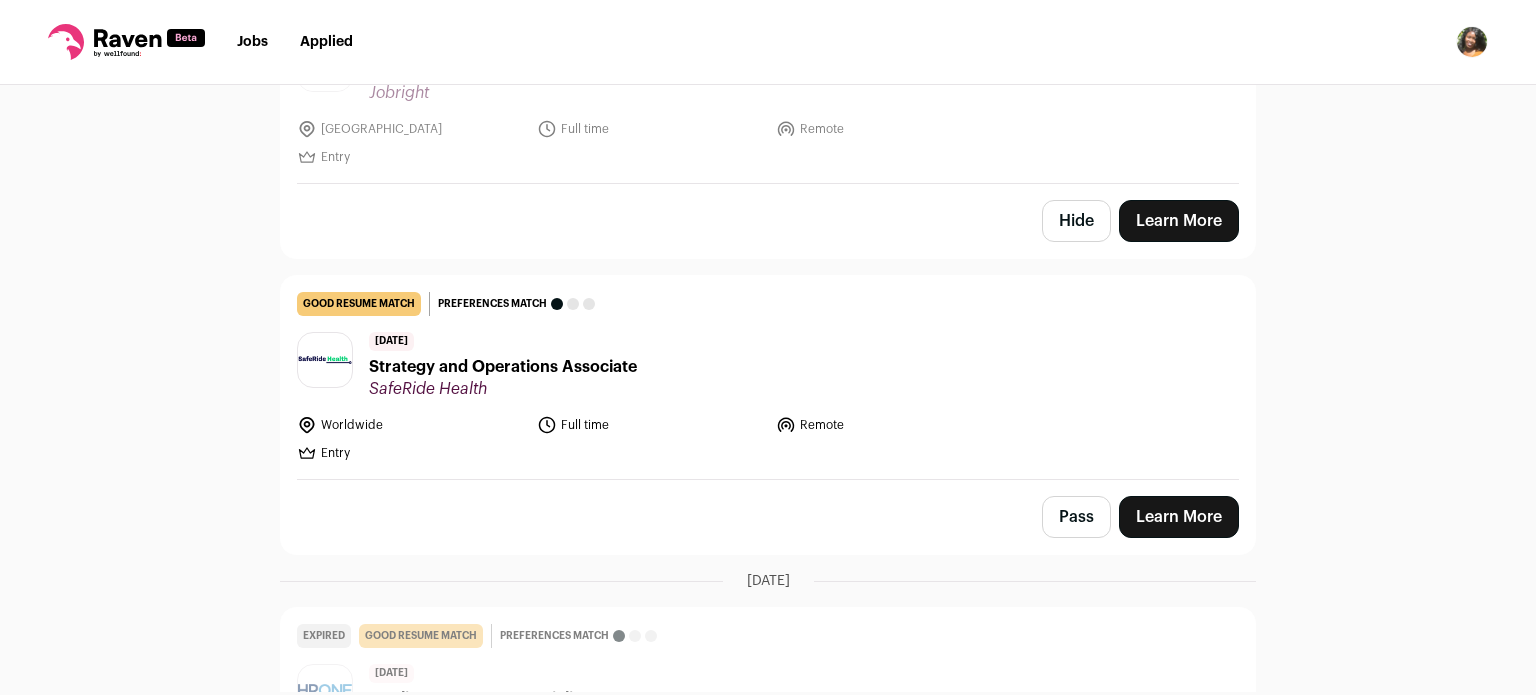 click on "Strategy and Operations Associate" at bounding box center (503, 367) 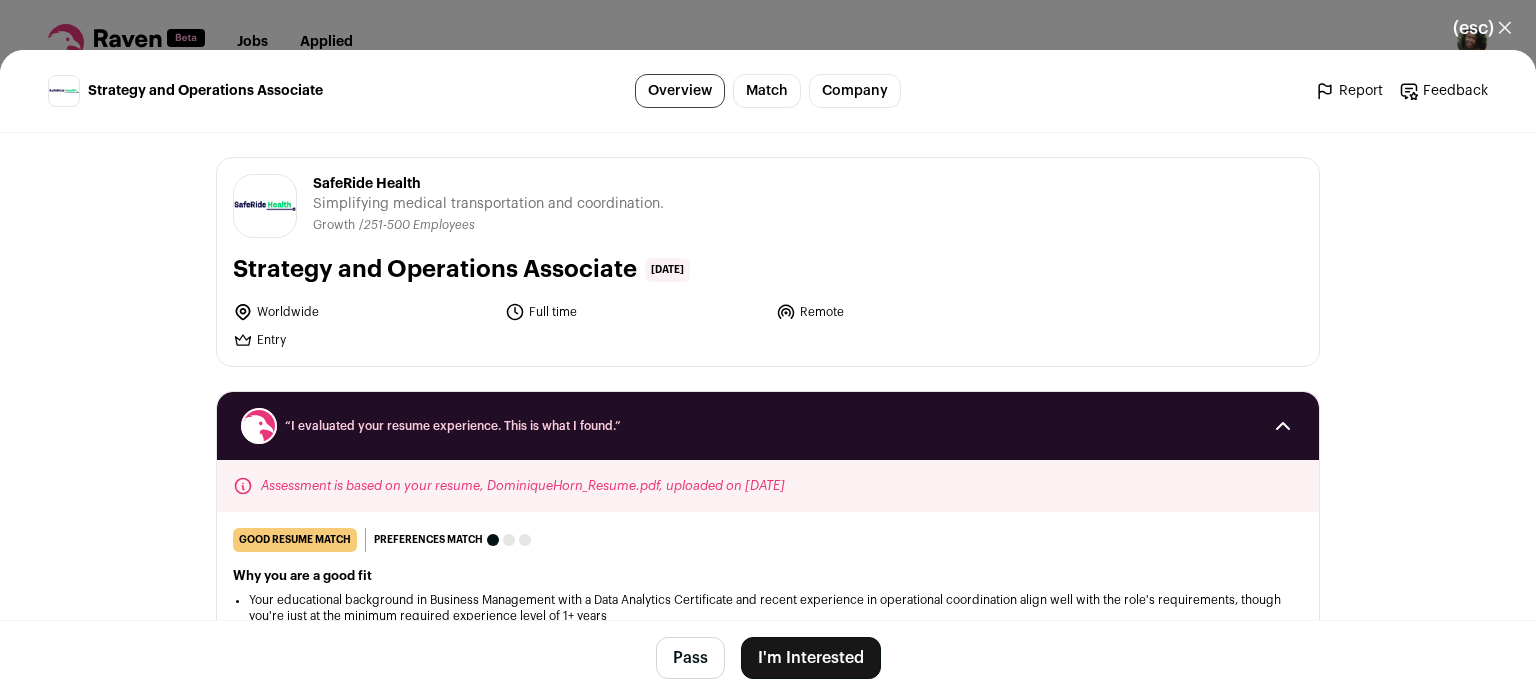 scroll, scrollTop: 758, scrollLeft: 0, axis: vertical 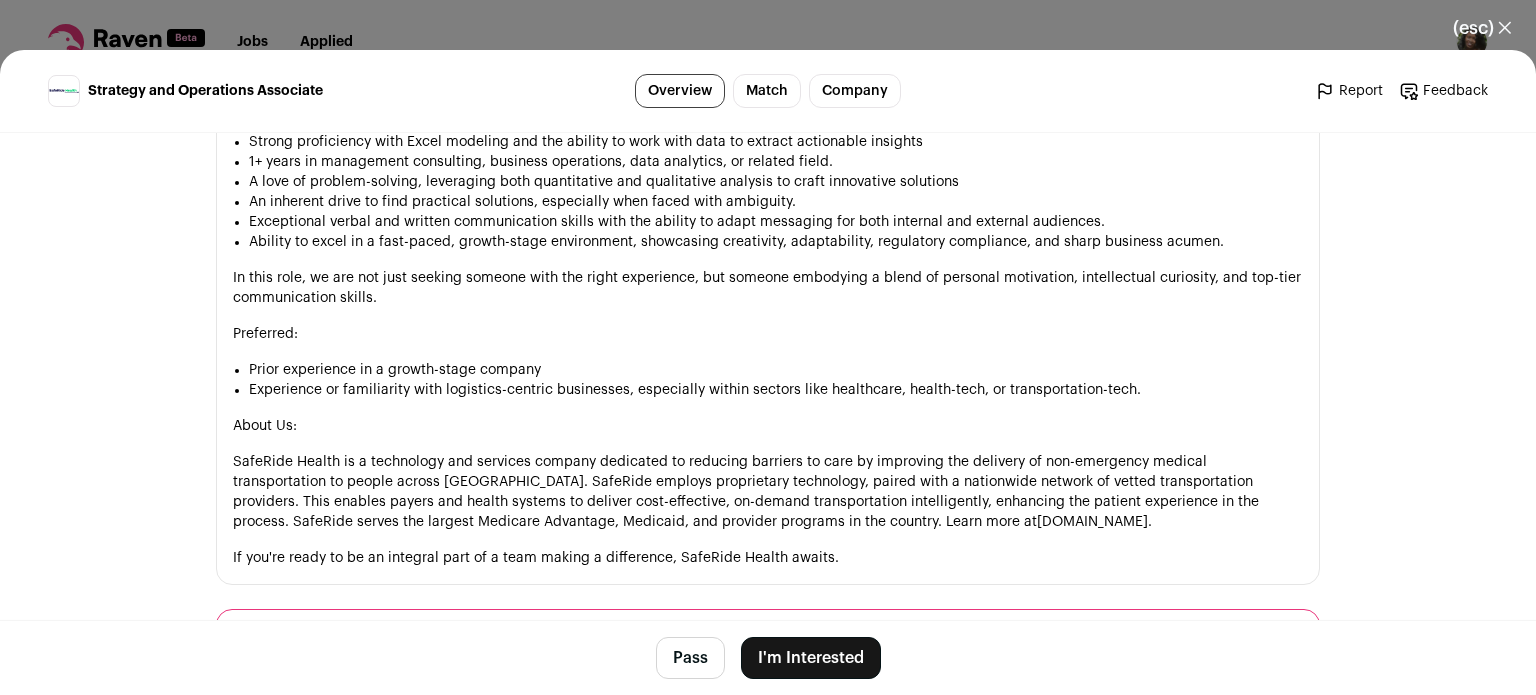 click on "(esc) ✕" at bounding box center (1482, 28) 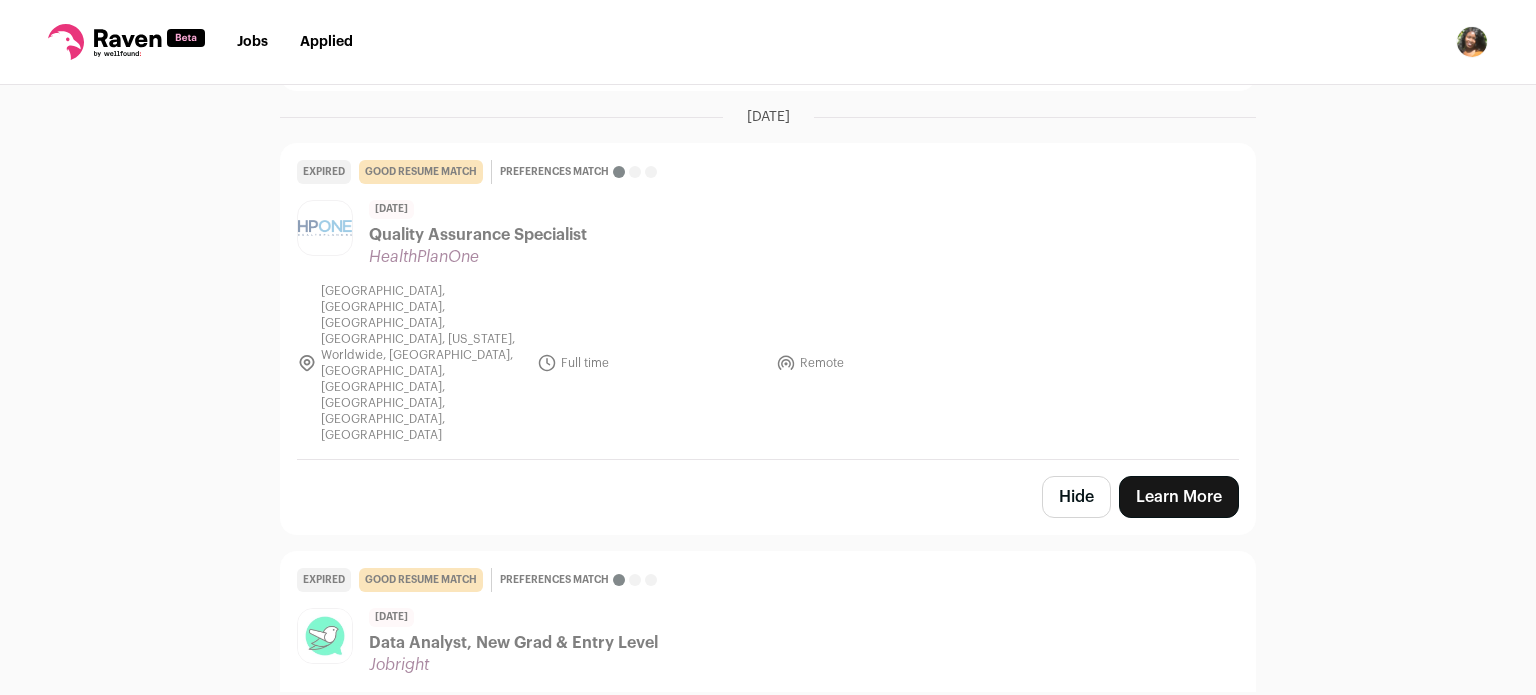 scroll, scrollTop: 0, scrollLeft: 0, axis: both 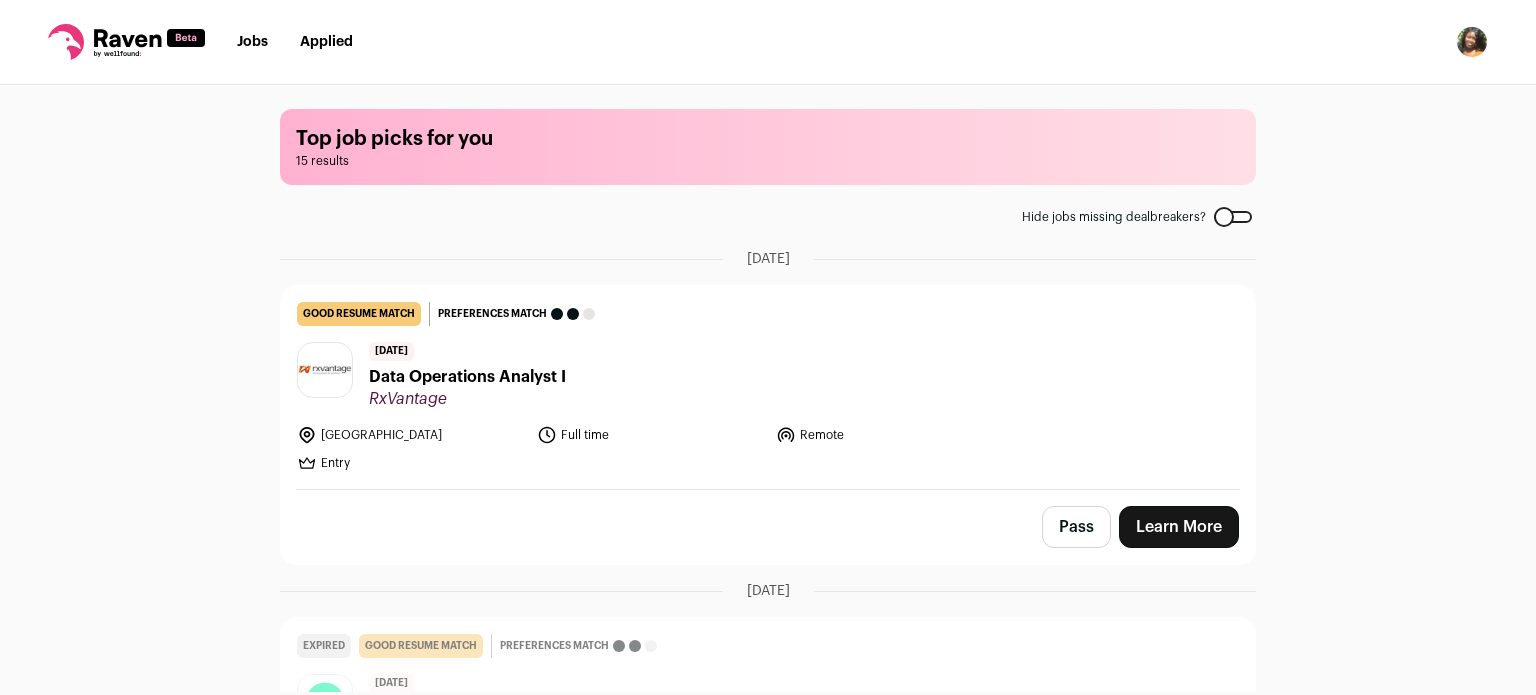 click on "Jobs" at bounding box center (252, 42) 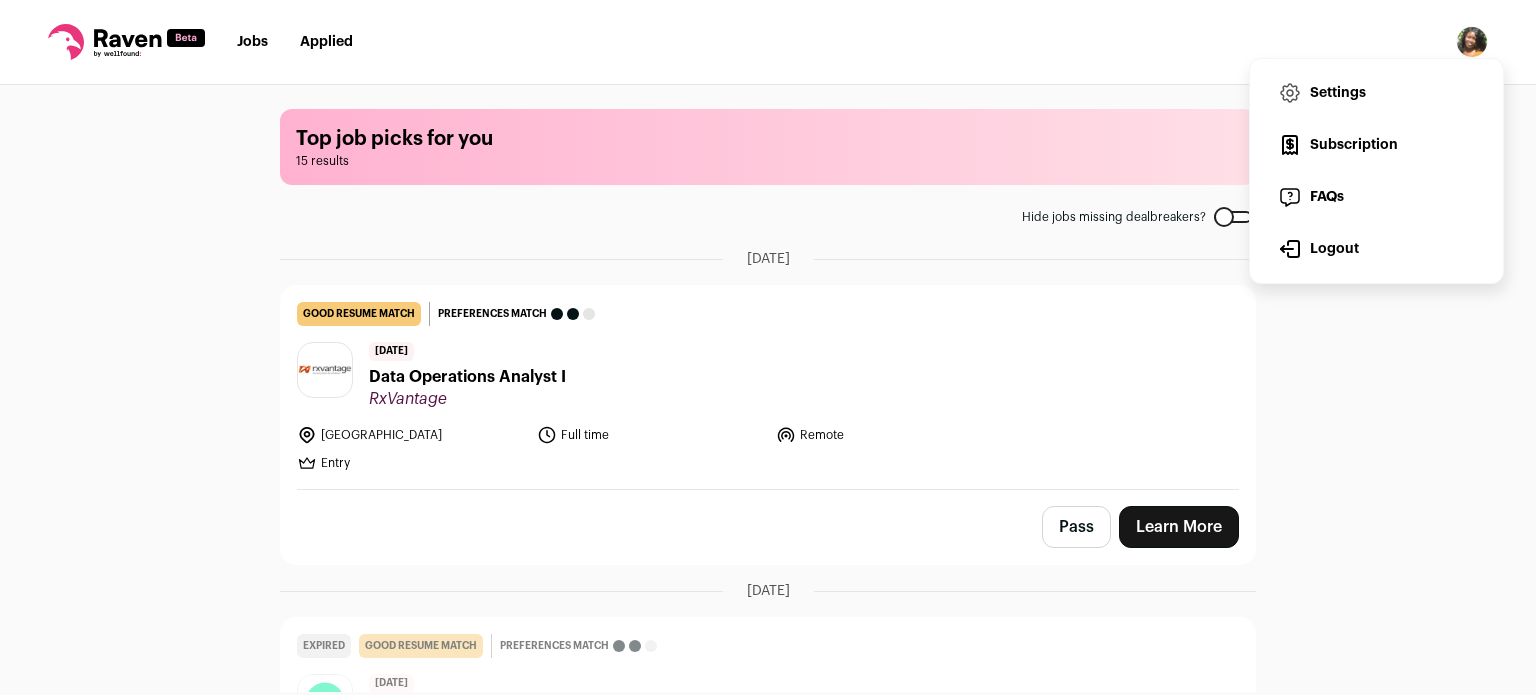 click on "Subscription" at bounding box center [1376, 145] 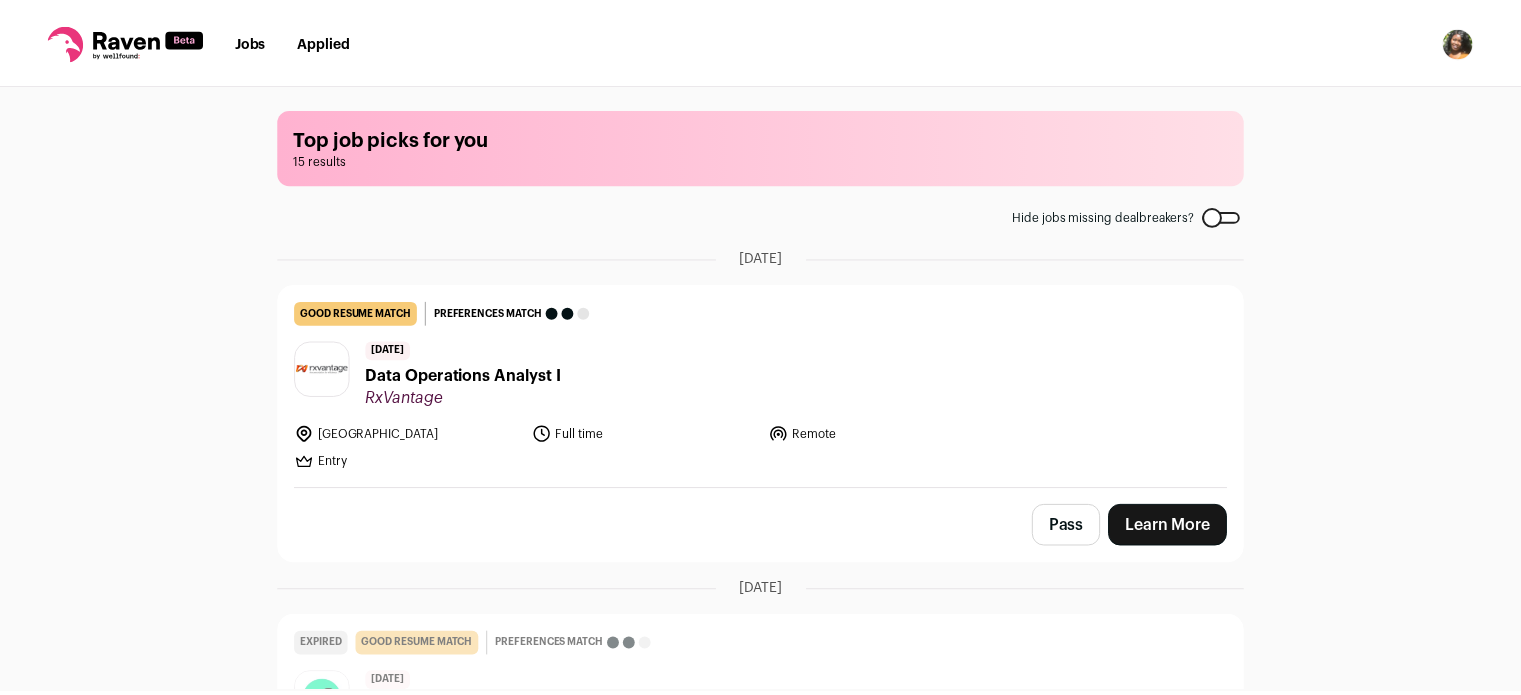 scroll, scrollTop: 0, scrollLeft: 0, axis: both 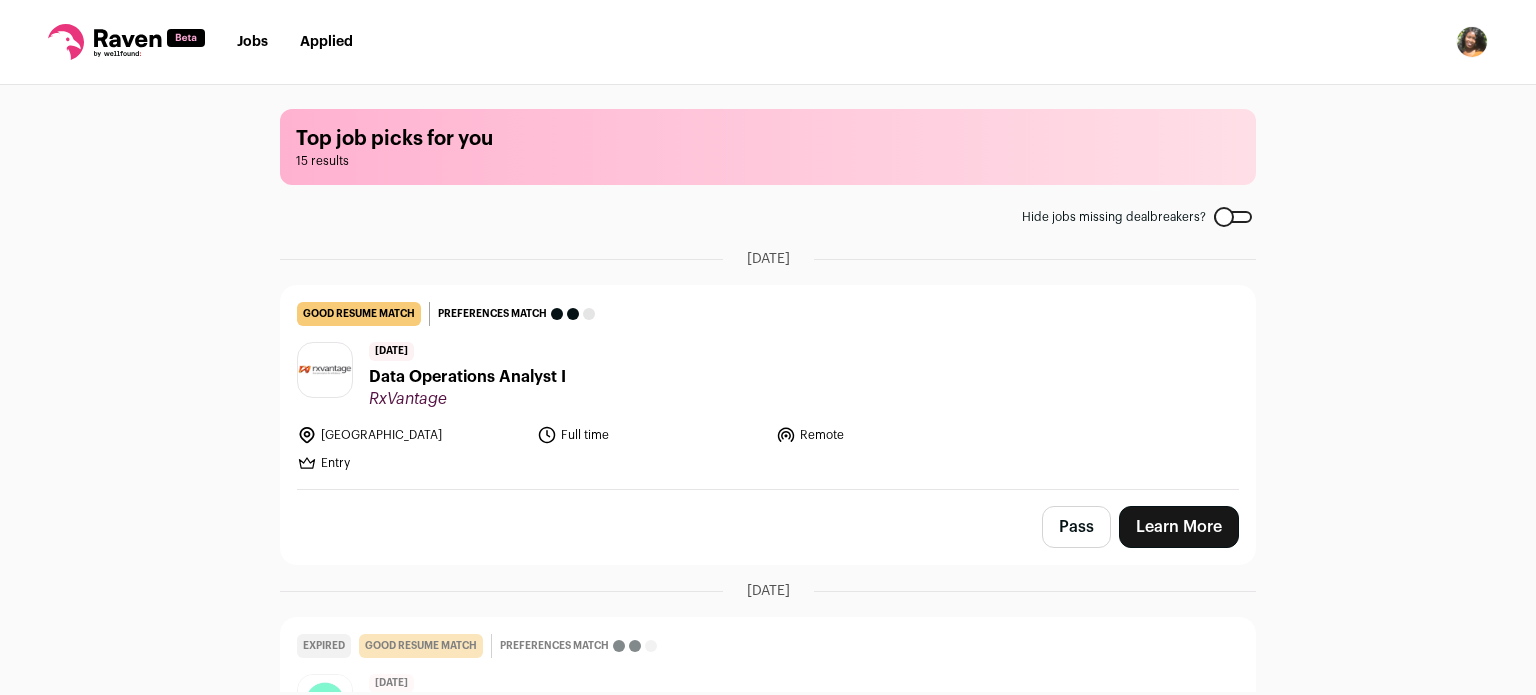 click at bounding box center [1472, 42] 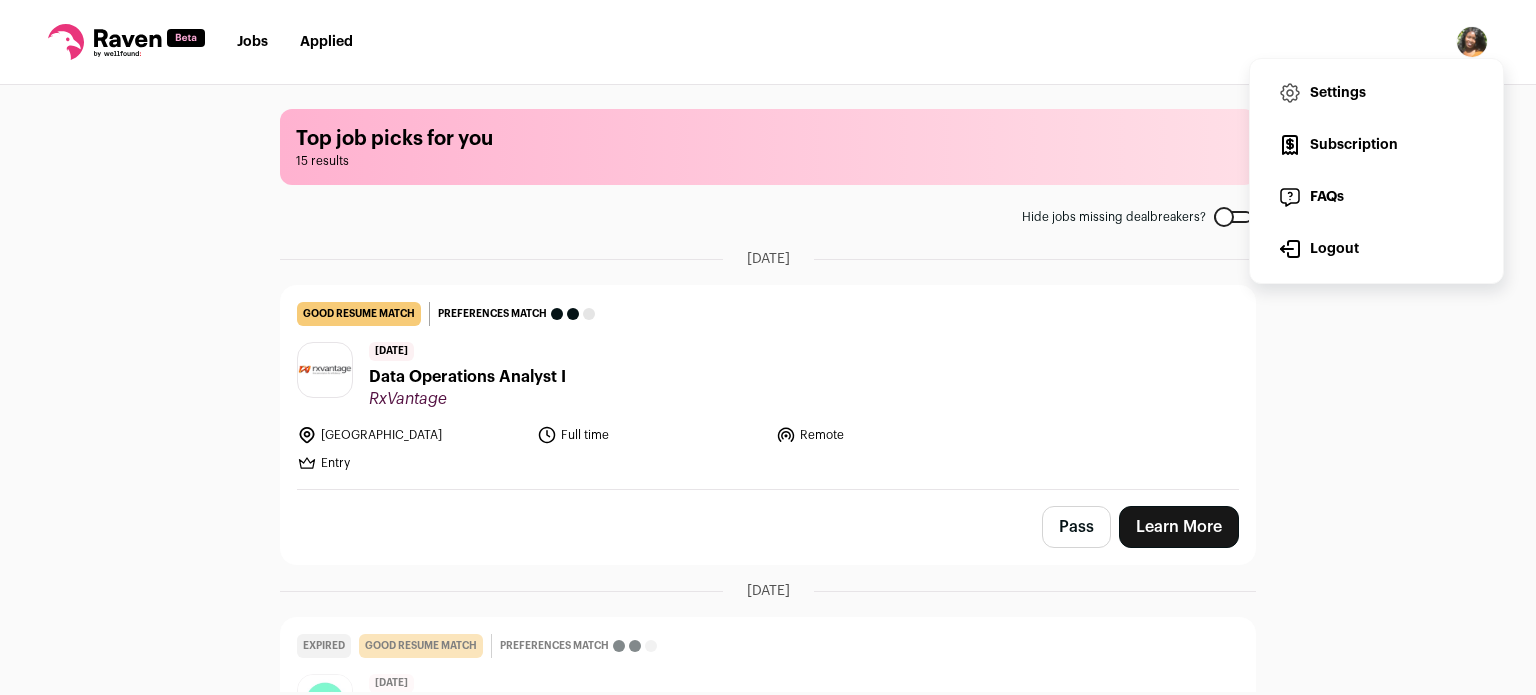 click on "Settings" at bounding box center (1376, 93) 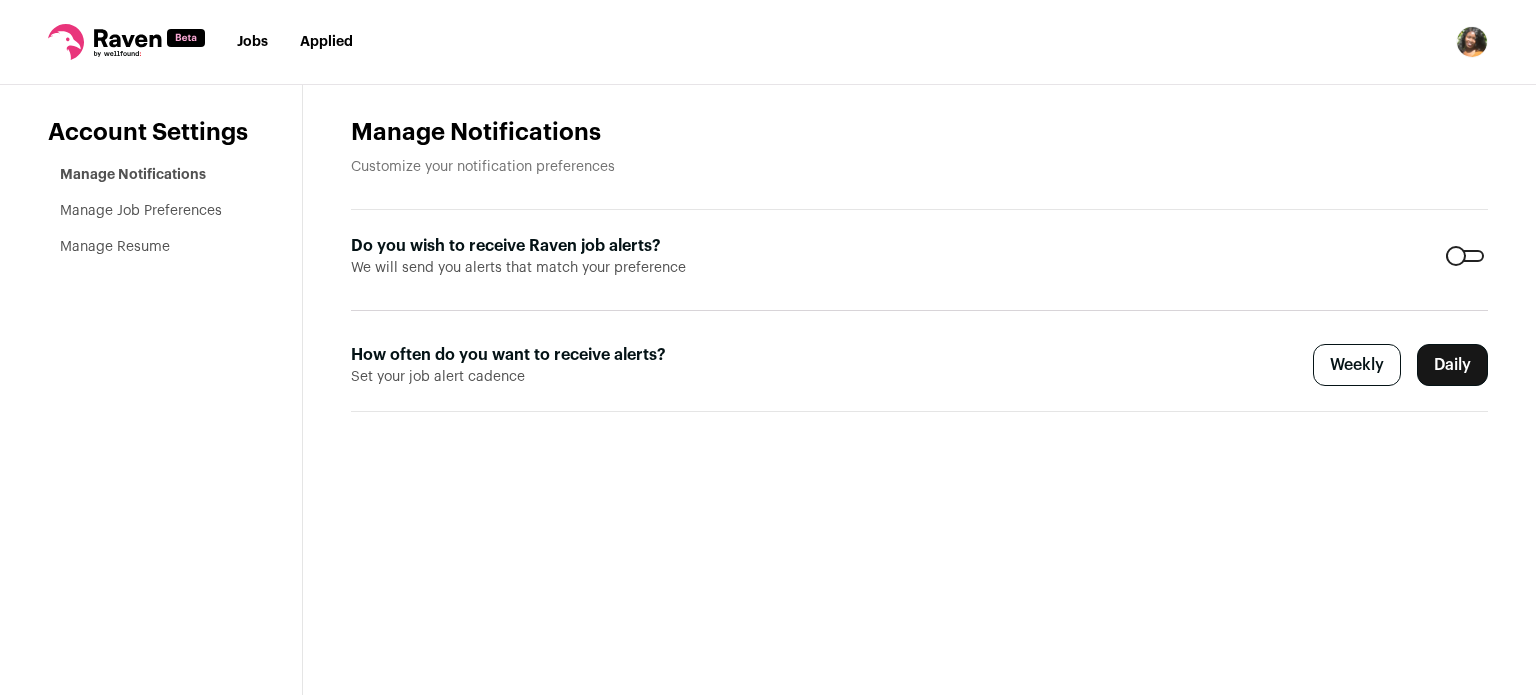click on "Daily" at bounding box center [1452, 365] 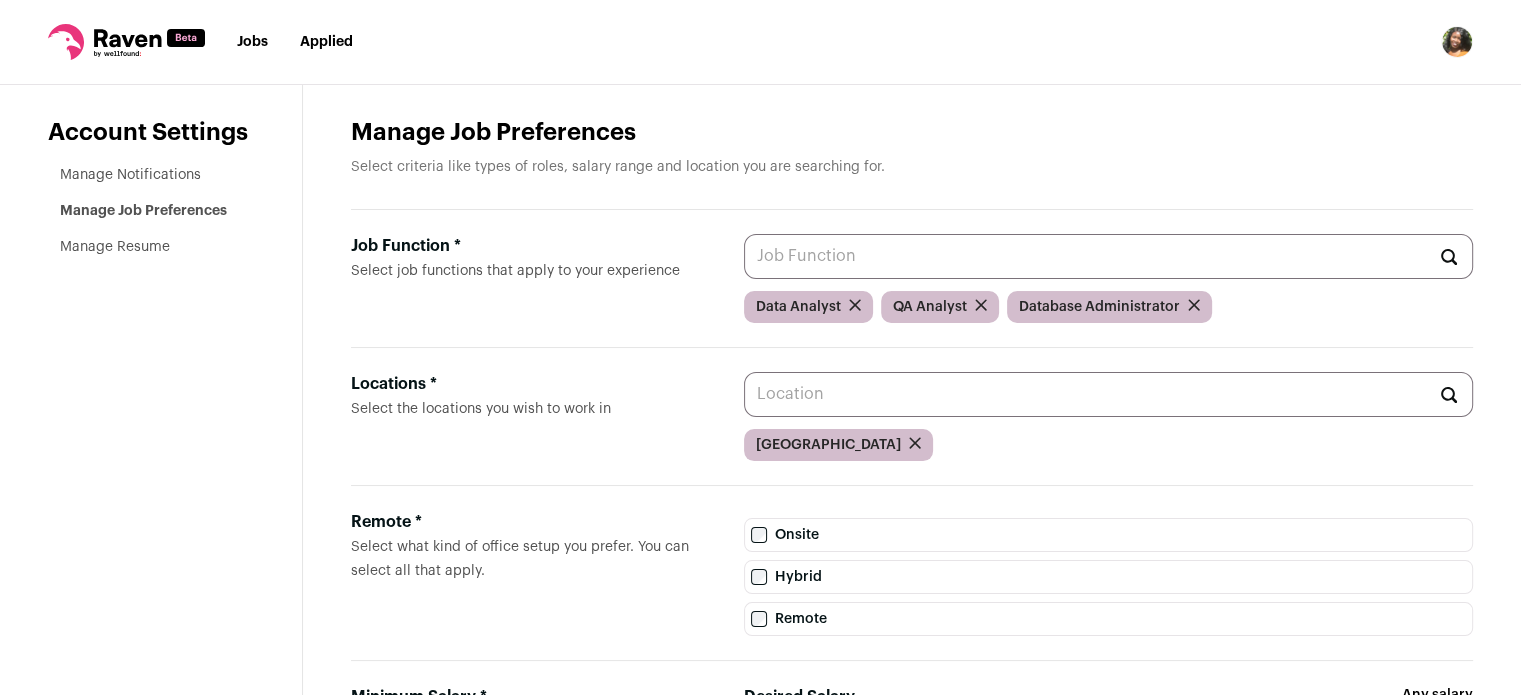 click on "Job Function *
Select job functions that apply to your experience" at bounding box center [1108, 256] 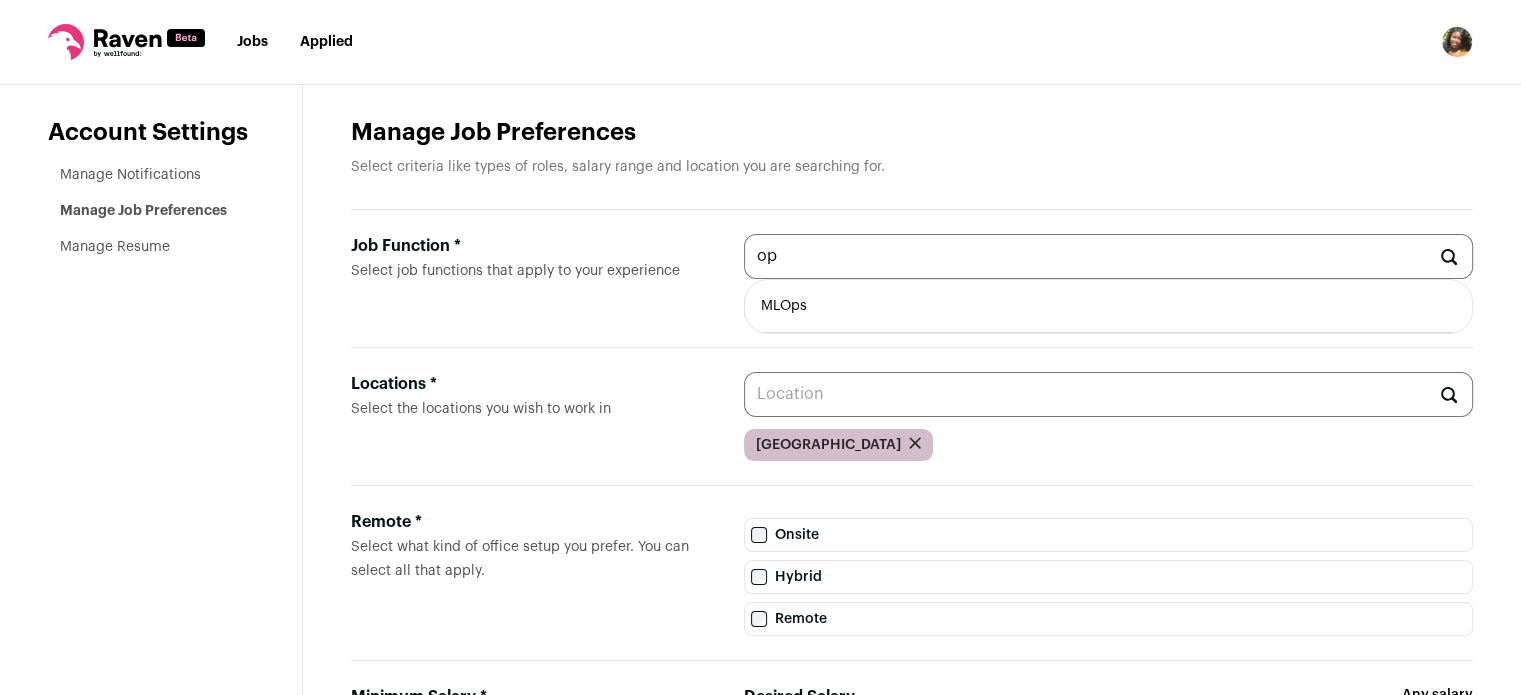 type on "o" 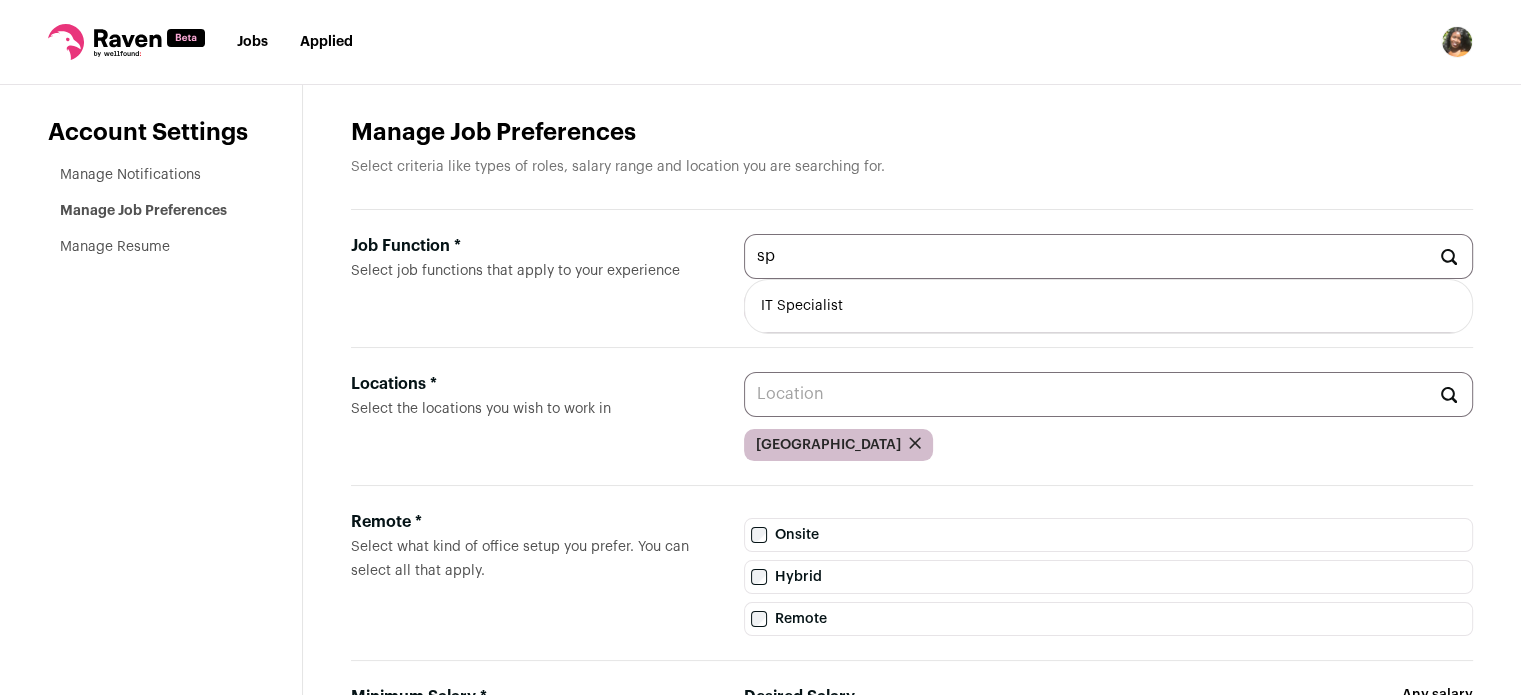 type on "s" 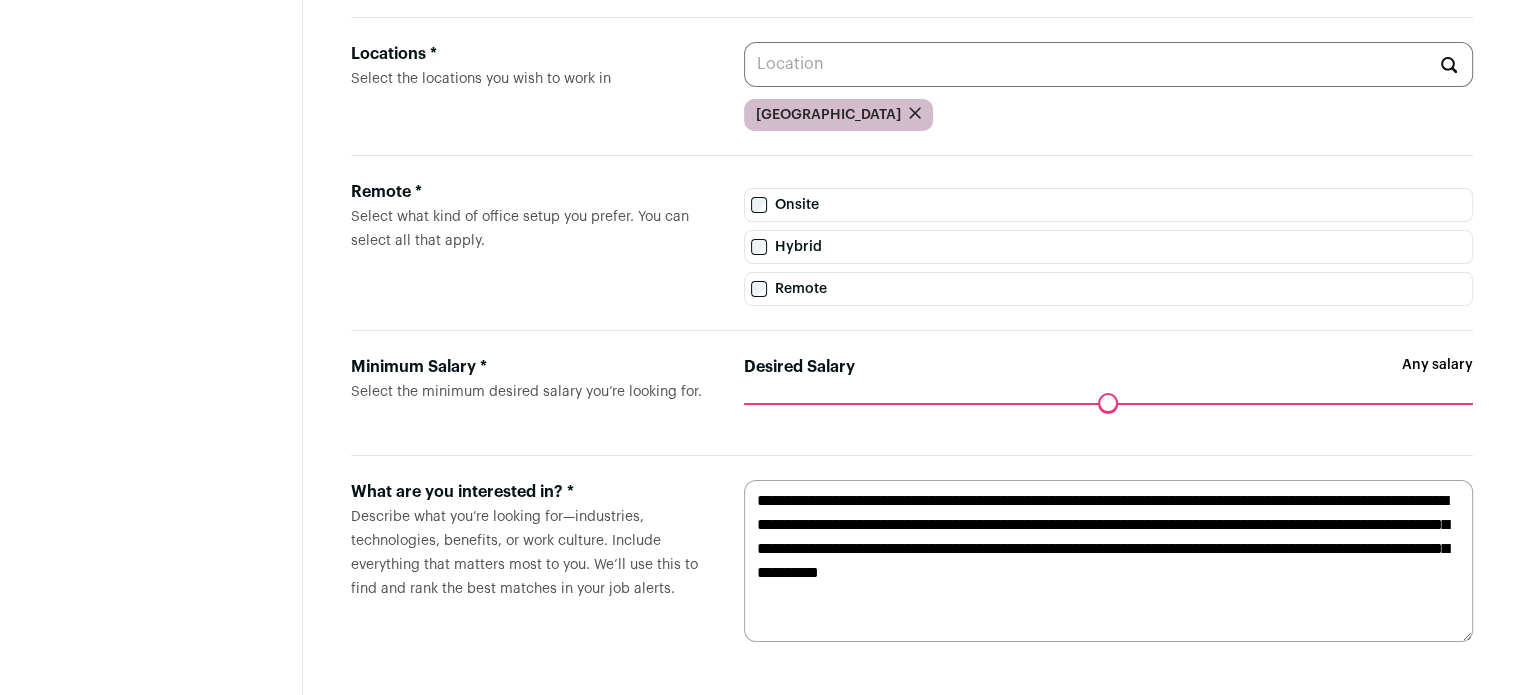 scroll, scrollTop: 332, scrollLeft: 0, axis: vertical 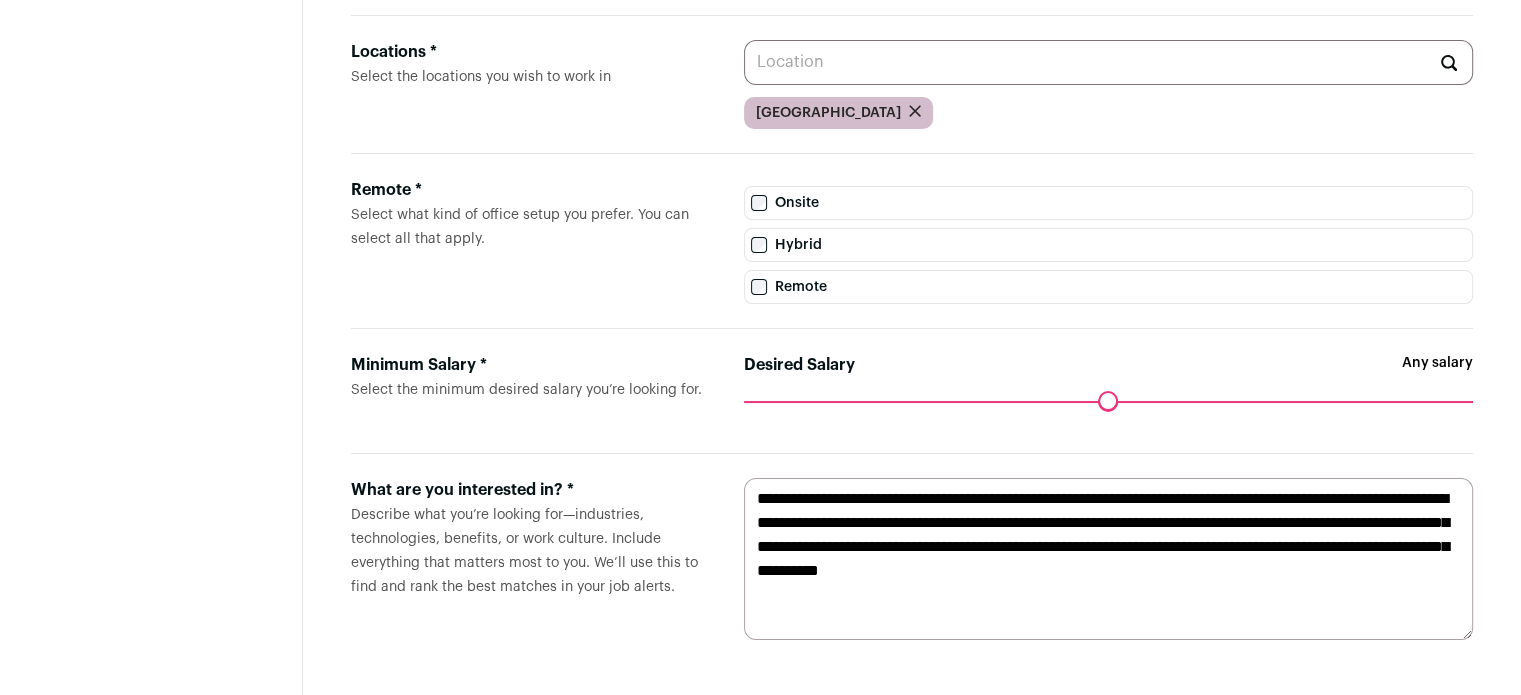 type 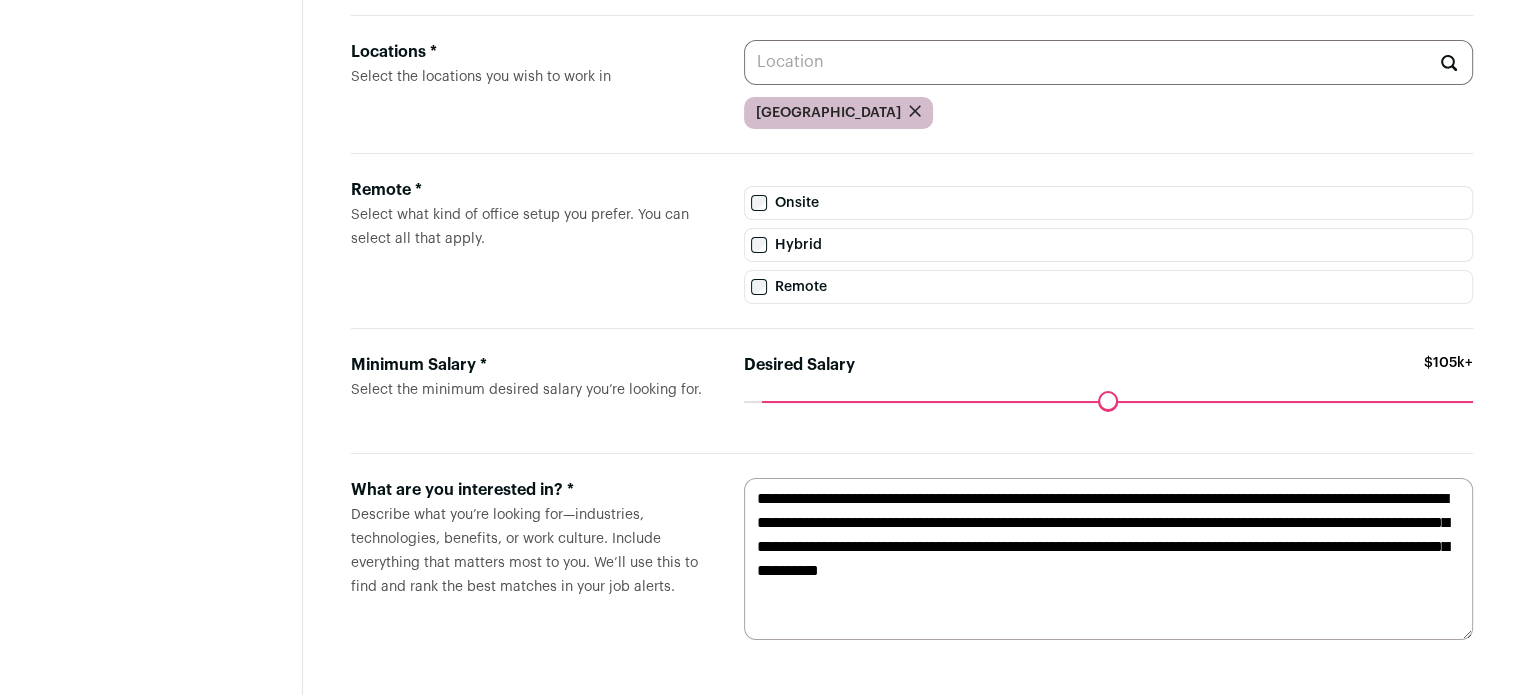 drag, startPoint x: 752, startPoint y: 403, endPoint x: 774, endPoint y: 402, distance: 22.022715 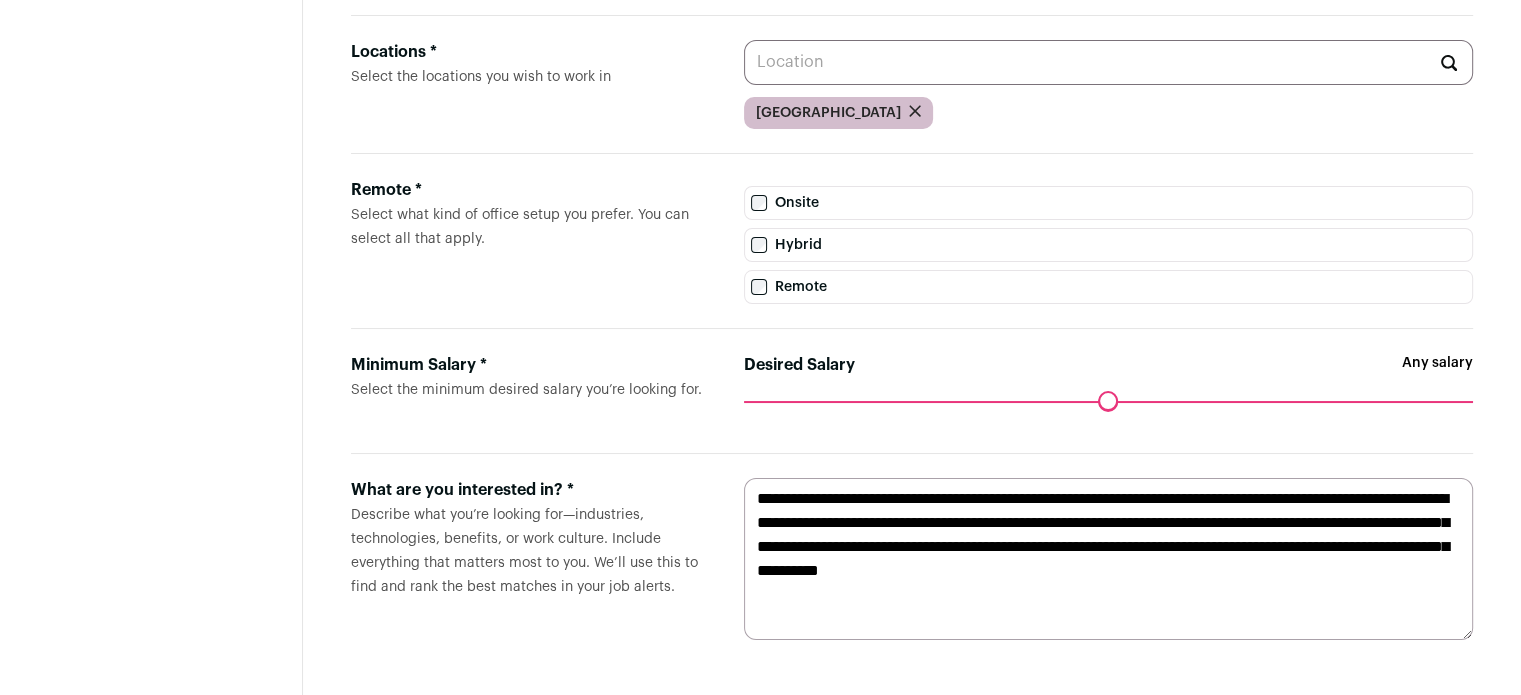 drag, startPoint x: 768, startPoint y: 398, endPoint x: 705, endPoint y: 404, distance: 63.28507 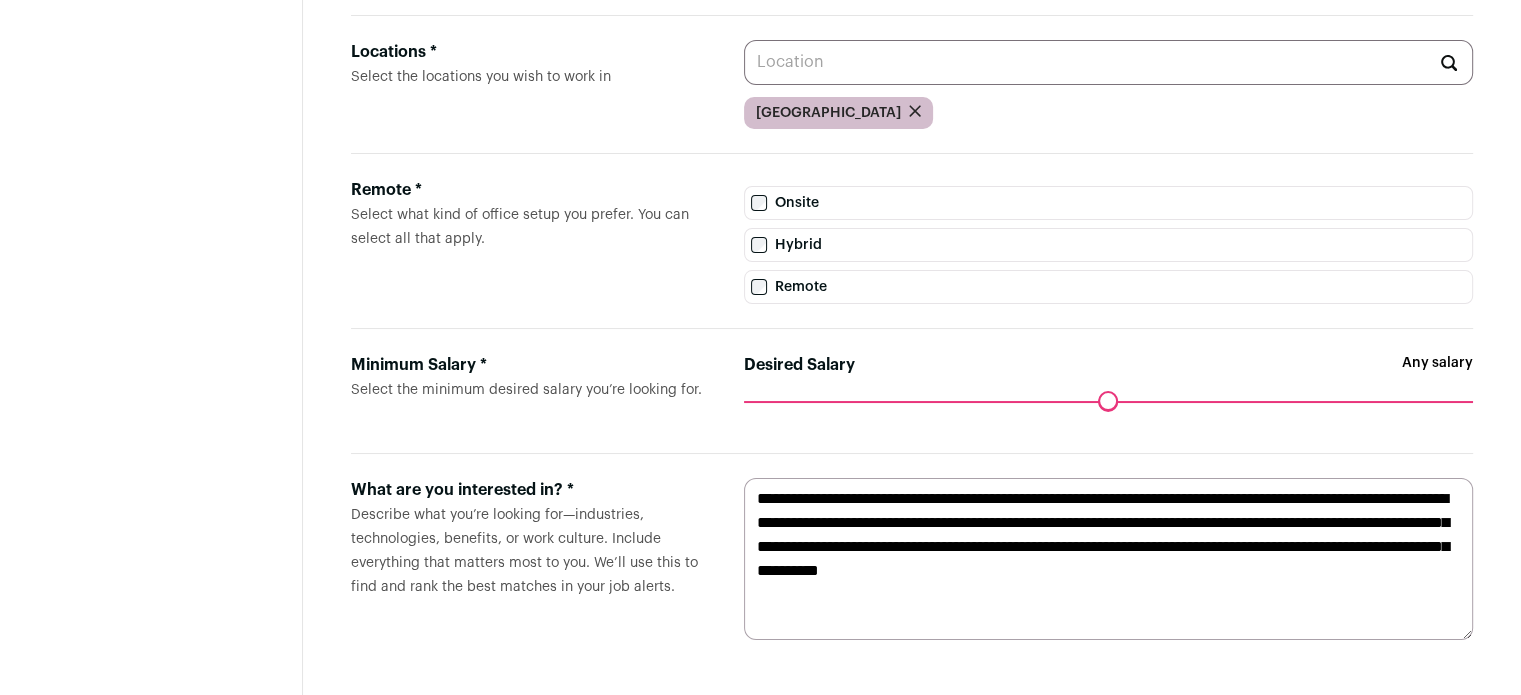 click on "Maximum desired salary
******" at bounding box center (1108, 415) 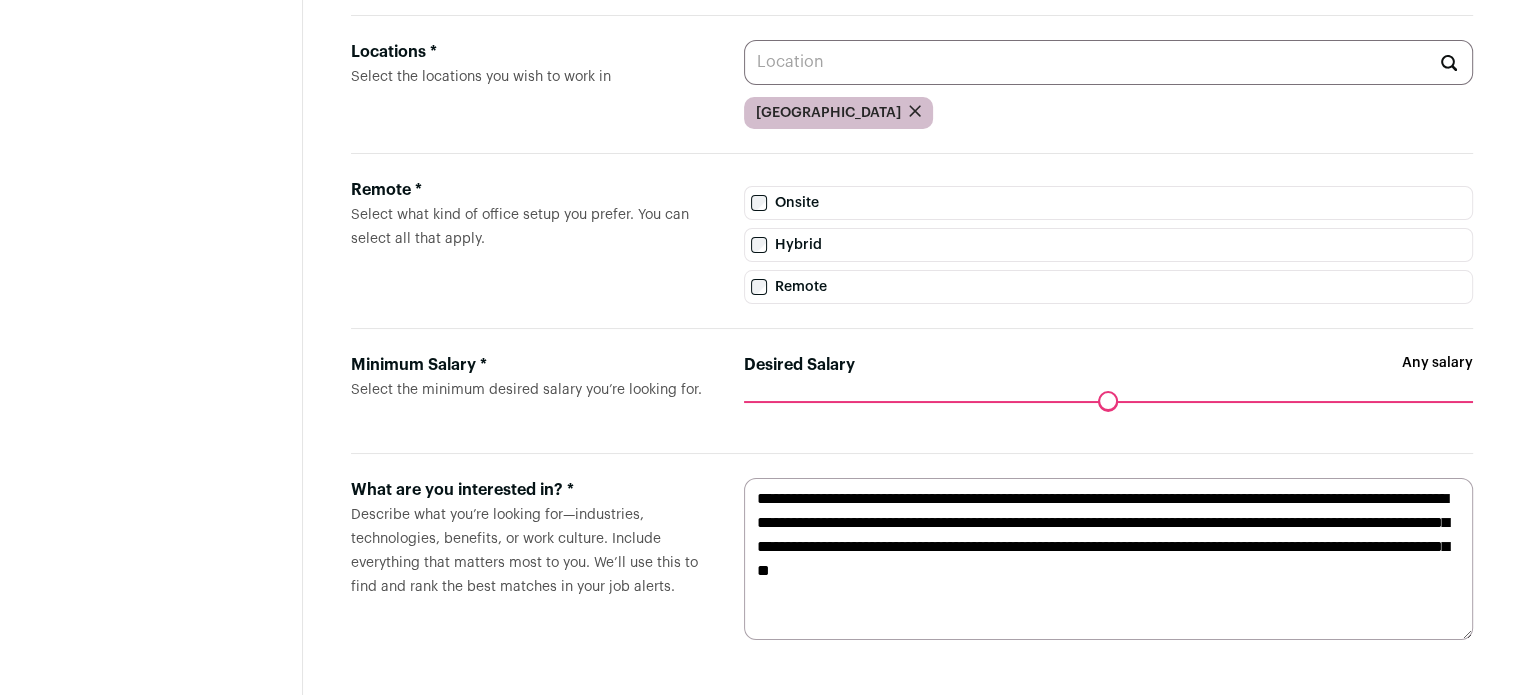 click on "**********" at bounding box center [1108, 559] 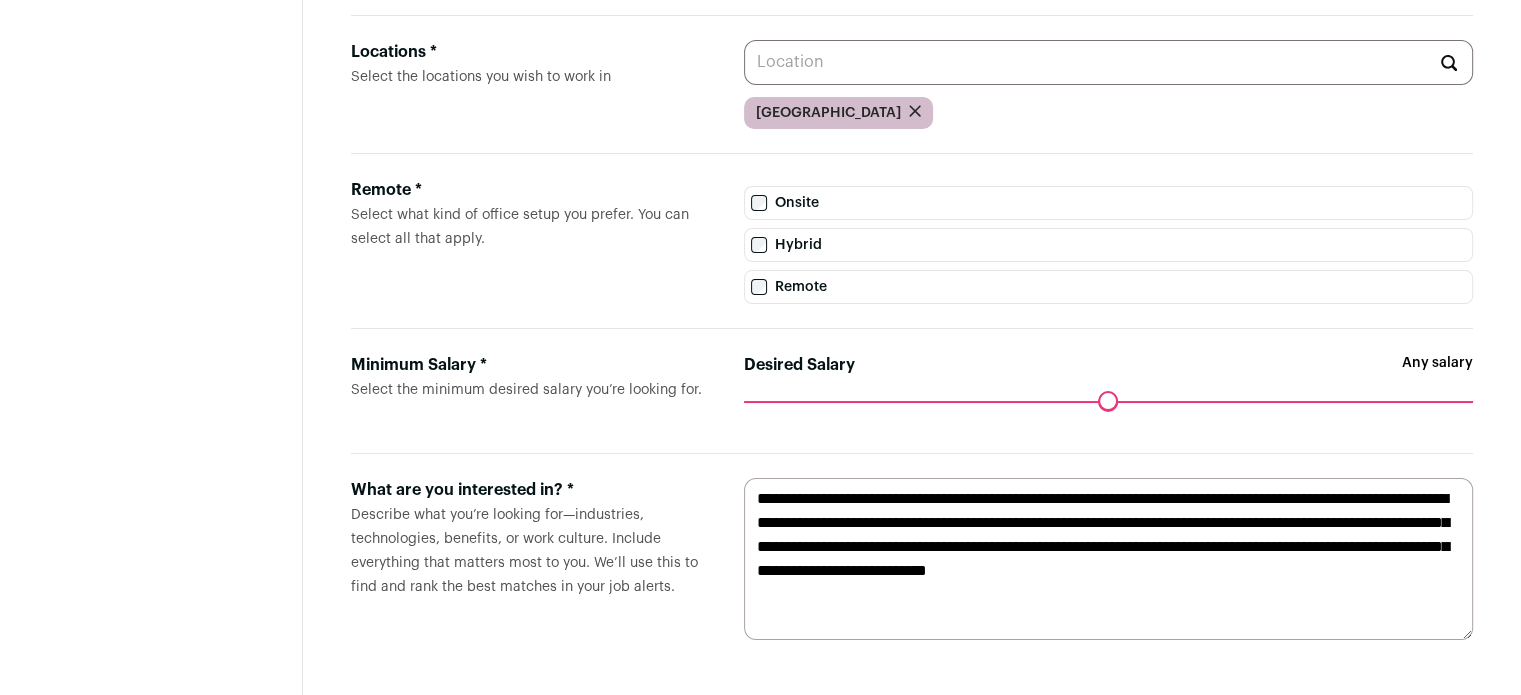 click on "Manage Job Preferences
Select criteria like types of roles, salary range and location you are searching for.
Job Function *
Select job functions that apply to your experience
Data Analyst
QA Analyst
Database Administrator
Locations *
Select the locations you wish to work in
United States
Remote *
Select what kind of office setup you prefer. You can select all that apply." at bounding box center (912, 224) 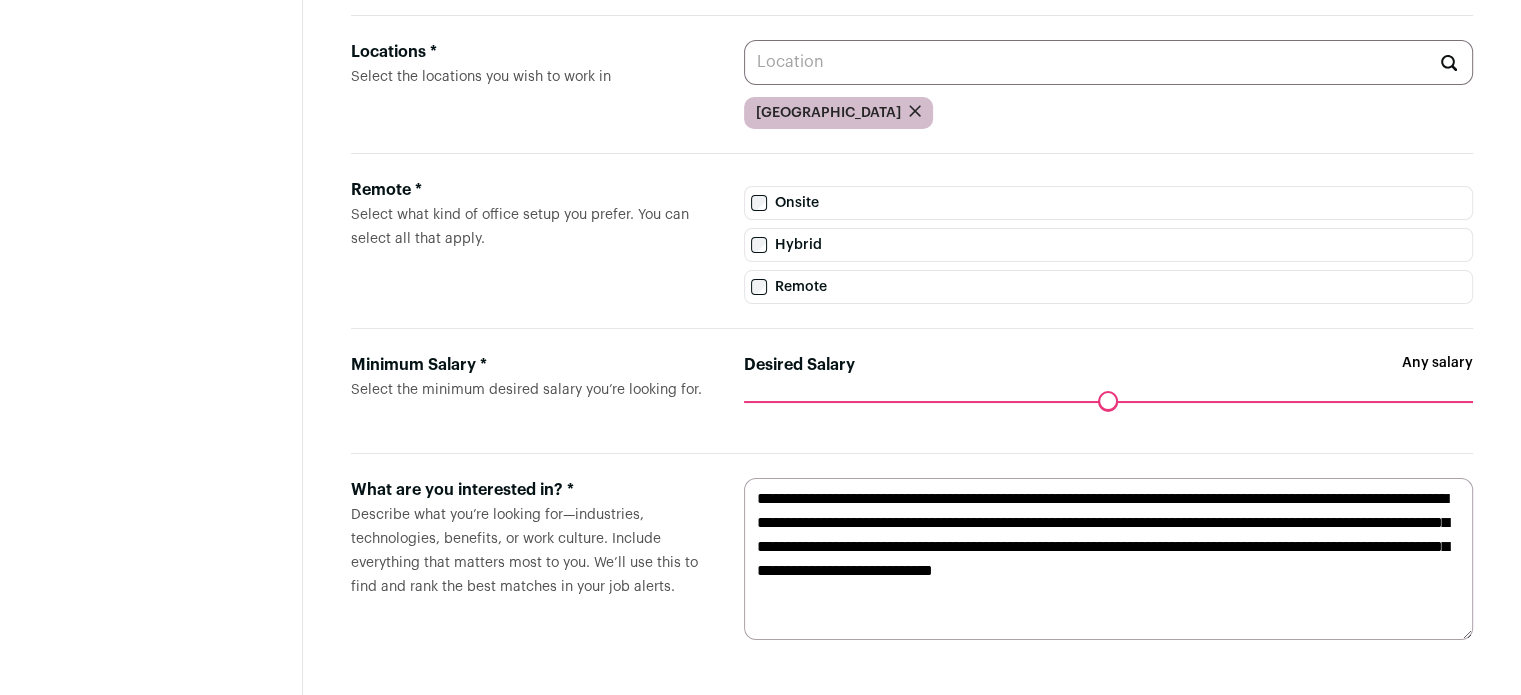 type on "**********" 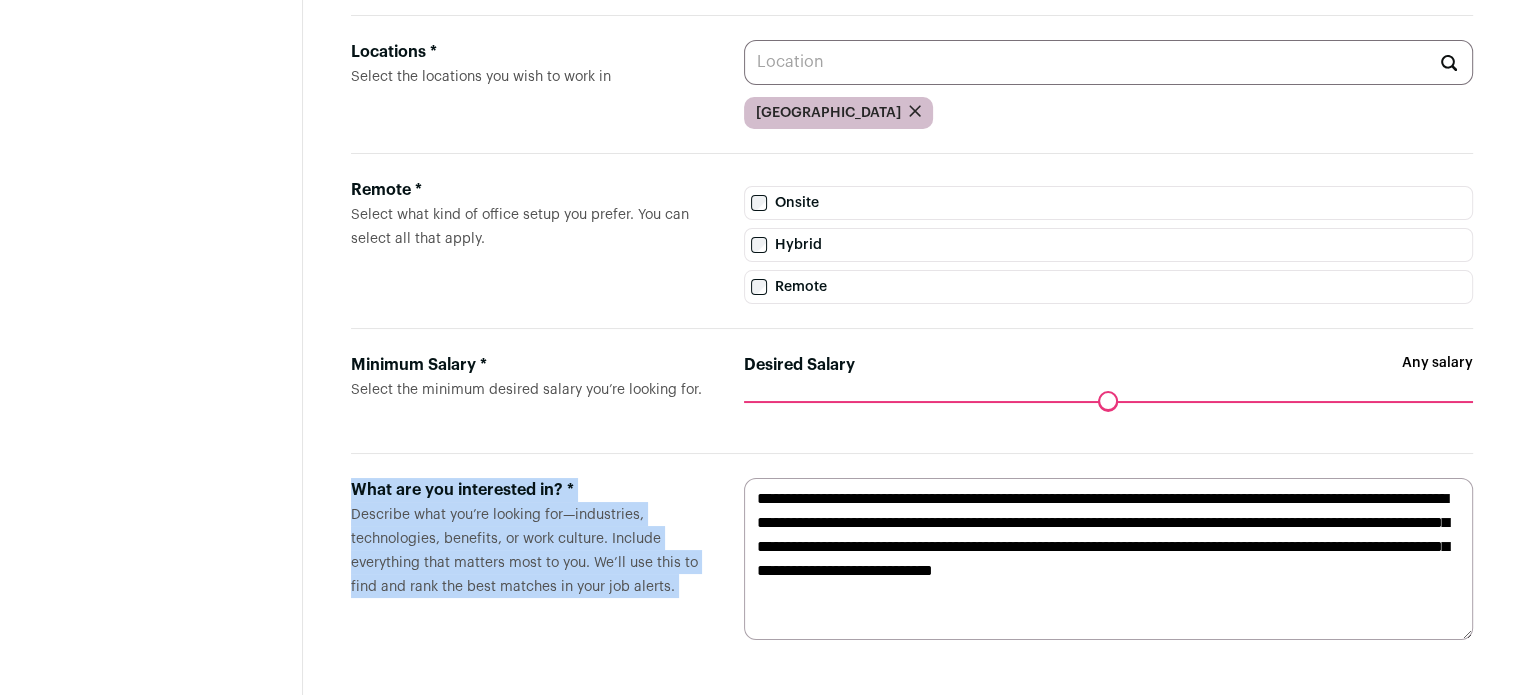 drag, startPoint x: 330, startPoint y: 491, endPoint x: 1101, endPoint y: 607, distance: 779.6775 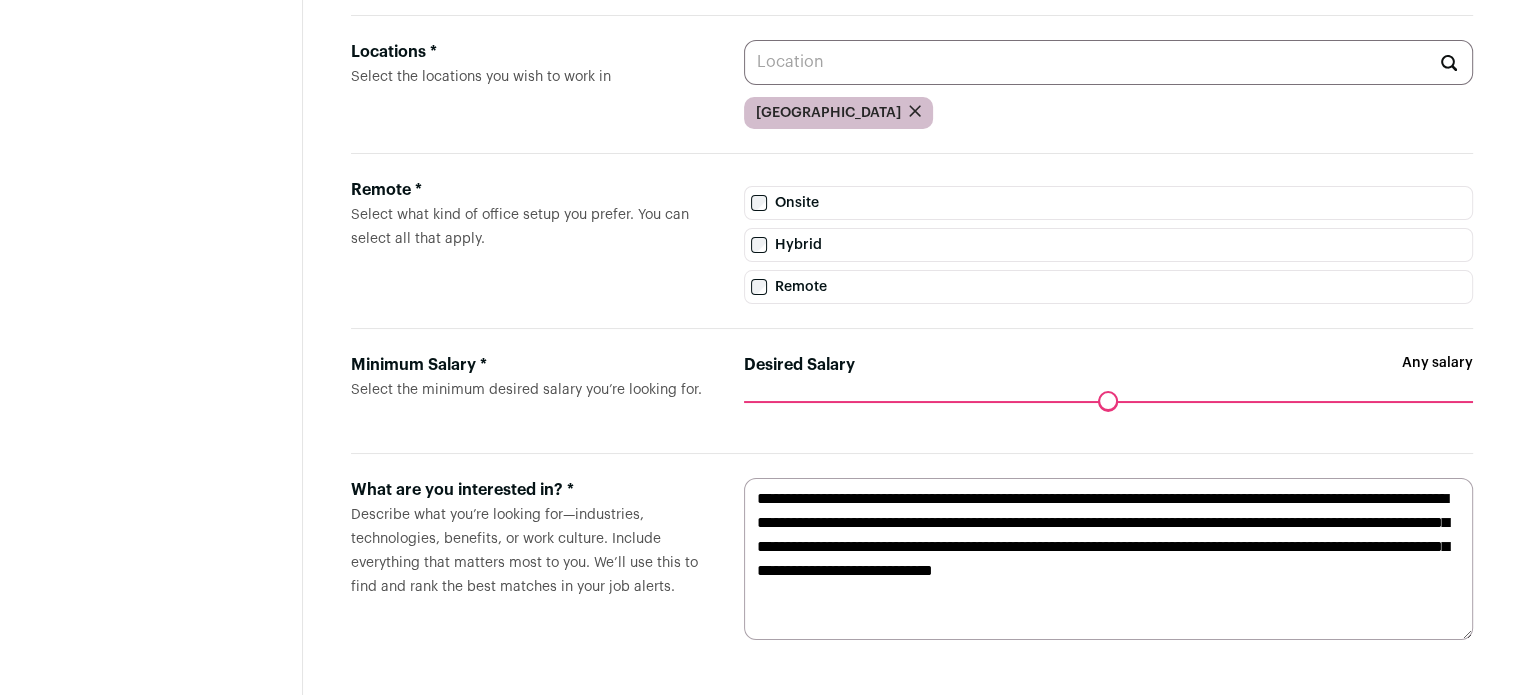 drag, startPoint x: 893, startPoint y: 592, endPoint x: 685, endPoint y: 455, distance: 249.06425 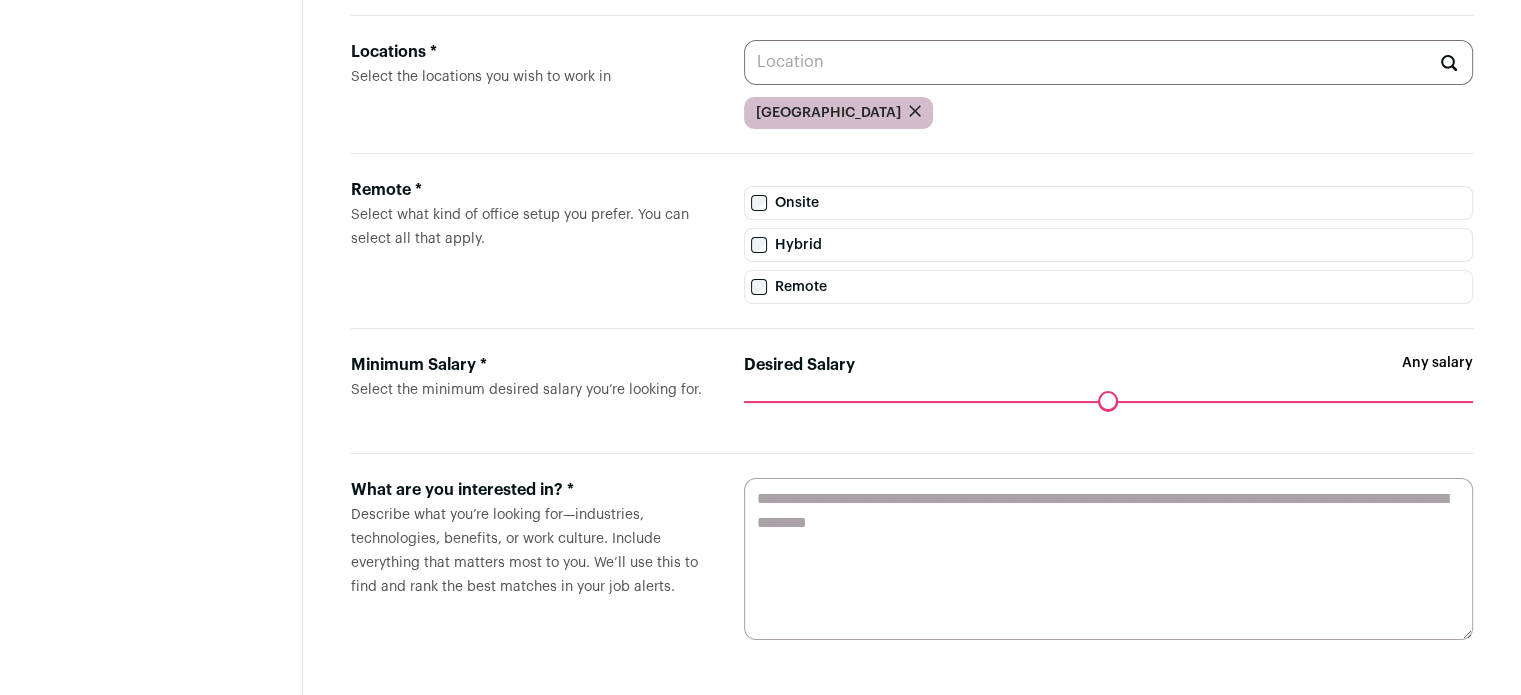 paste on "**********" 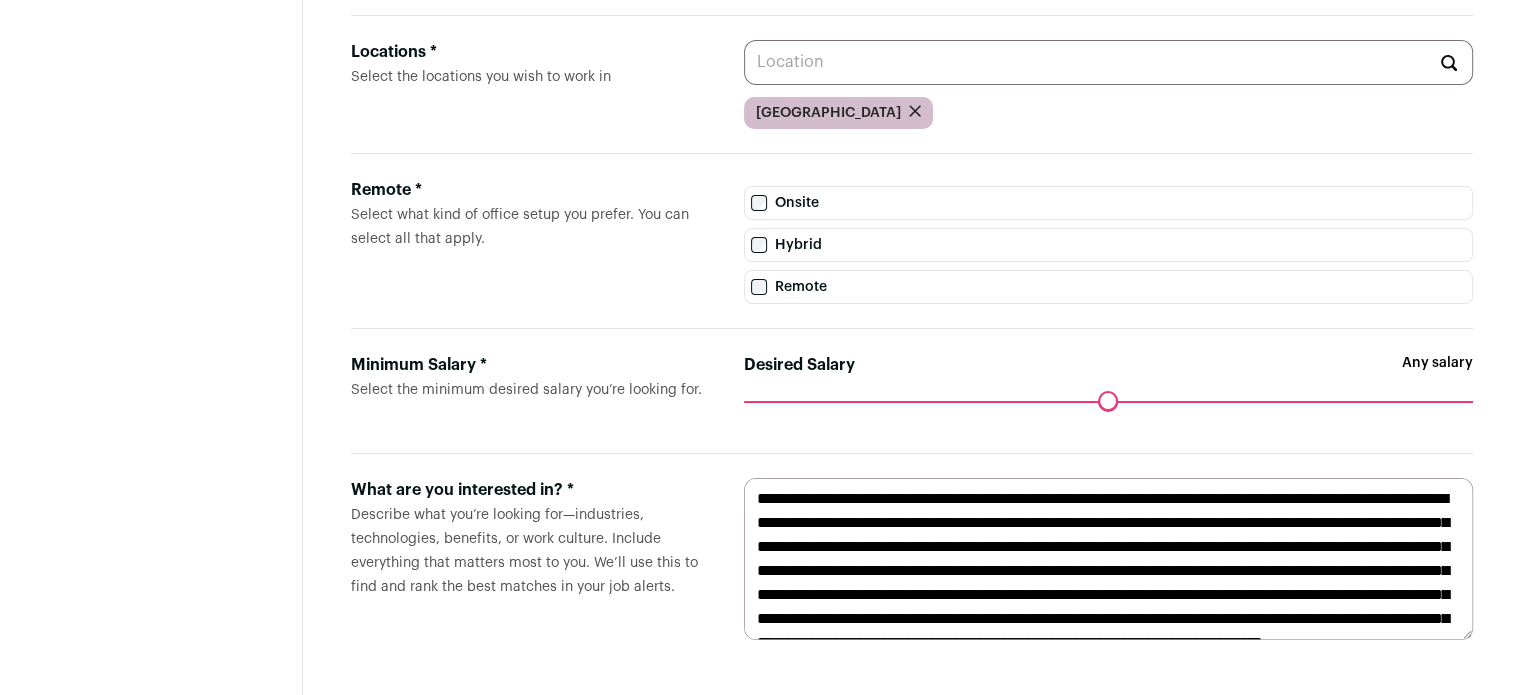 scroll, scrollTop: 62, scrollLeft: 0, axis: vertical 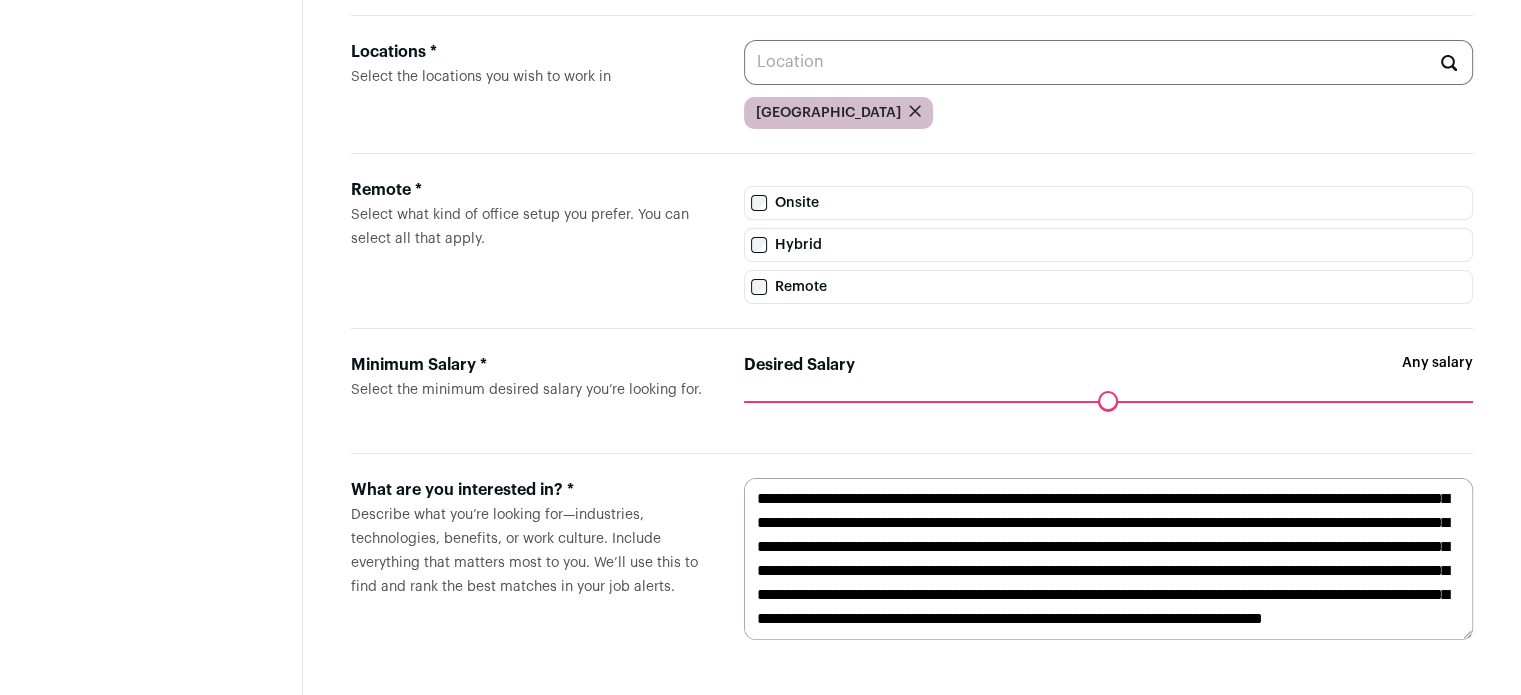 click on "**********" at bounding box center (1108, 559) 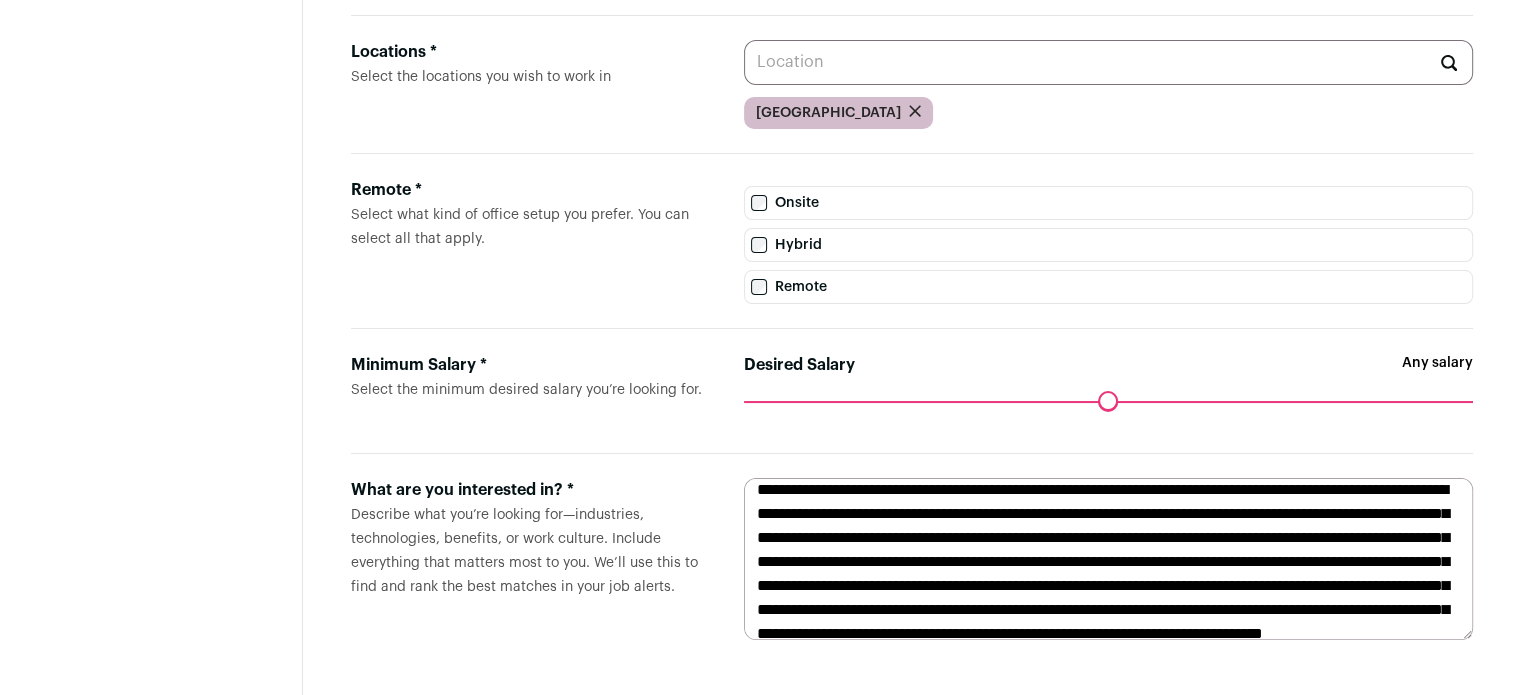 click on "**********" at bounding box center (1108, 559) 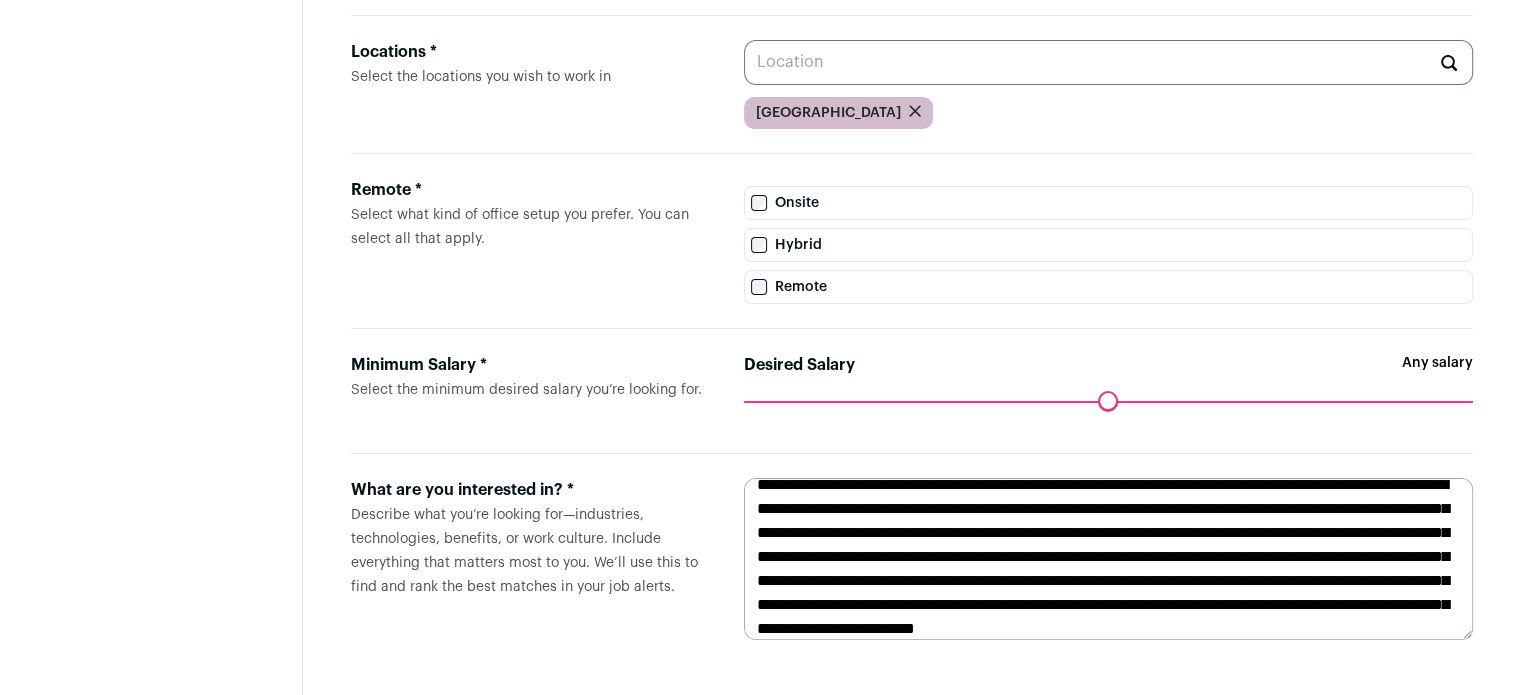 scroll, scrollTop: 38, scrollLeft: 0, axis: vertical 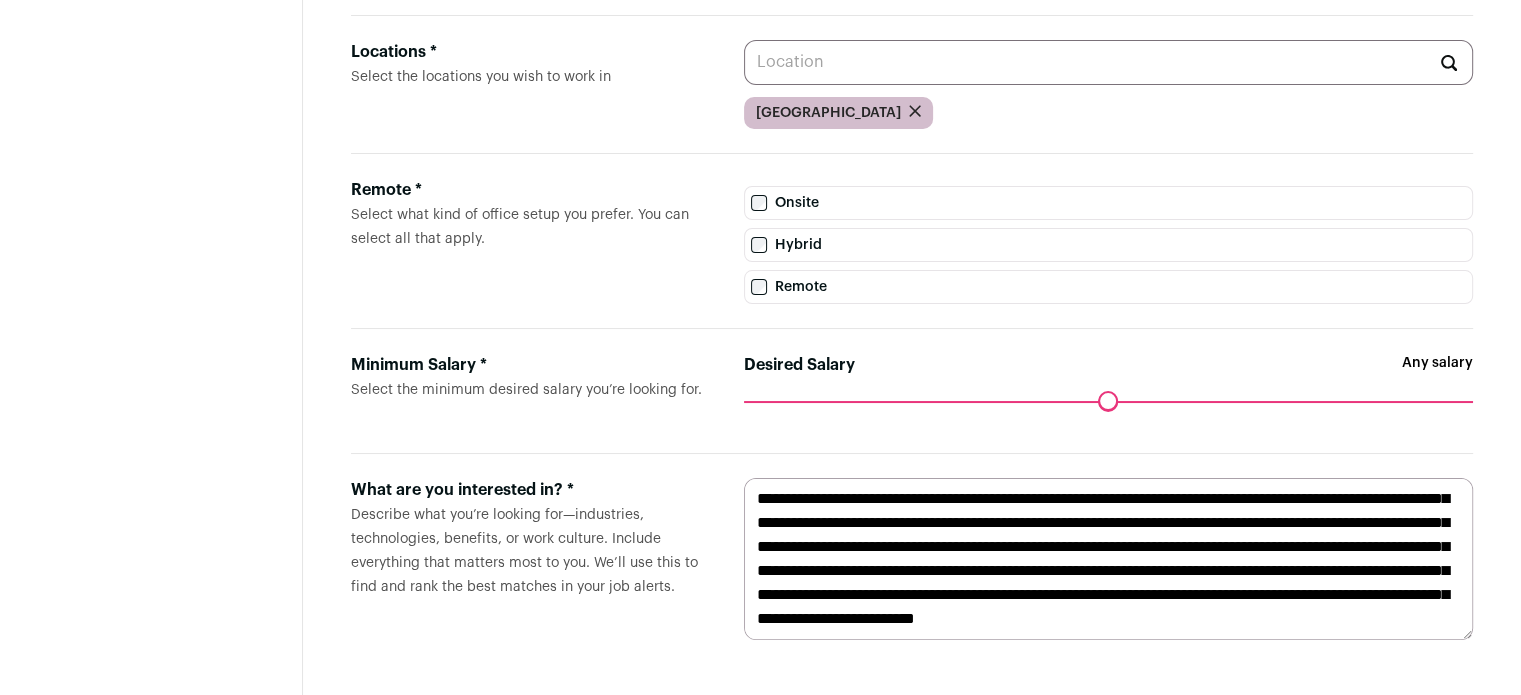 drag, startPoint x: 1020, startPoint y: 557, endPoint x: 763, endPoint y: 555, distance: 257.00778 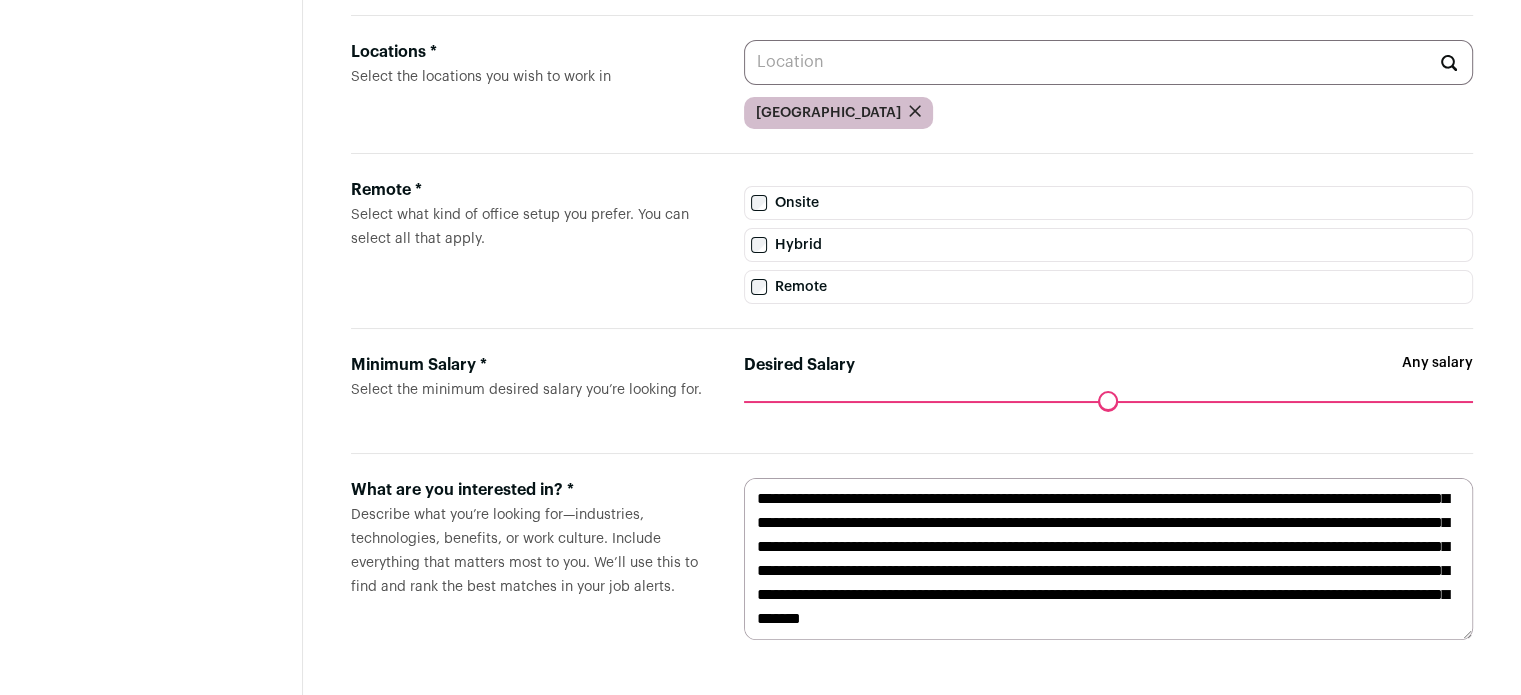 drag, startPoint x: 861, startPoint y: 554, endPoint x: 1276, endPoint y: 551, distance: 415.01083 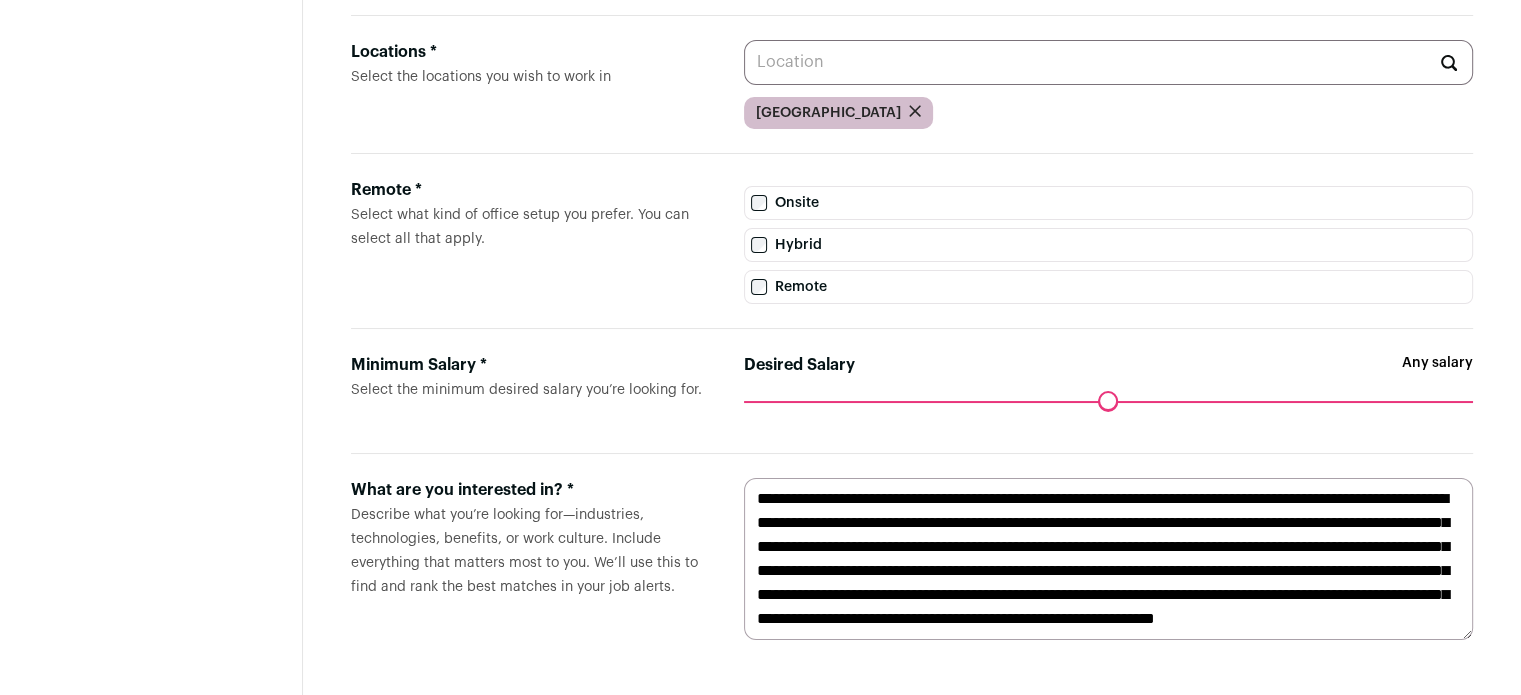 scroll, scrollTop: 48, scrollLeft: 0, axis: vertical 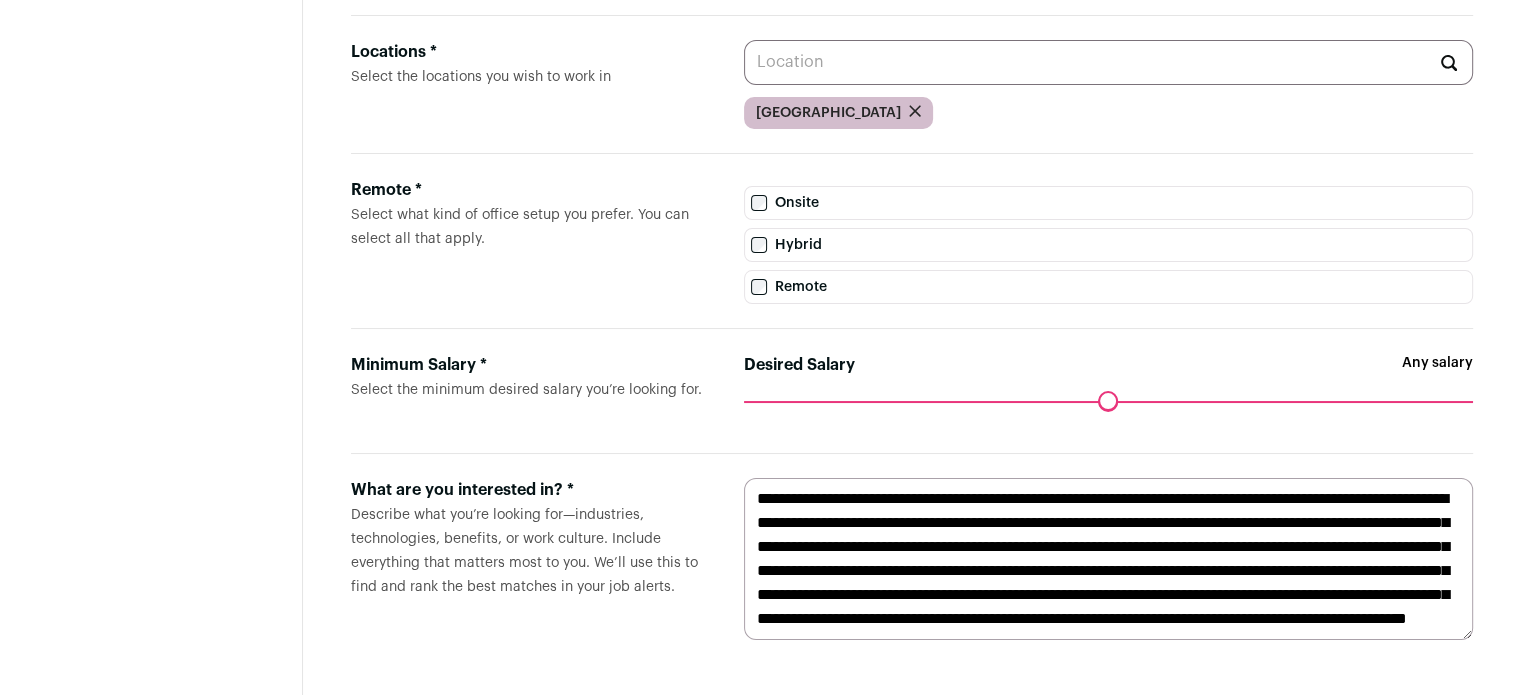click on "**********" at bounding box center (1108, 559) 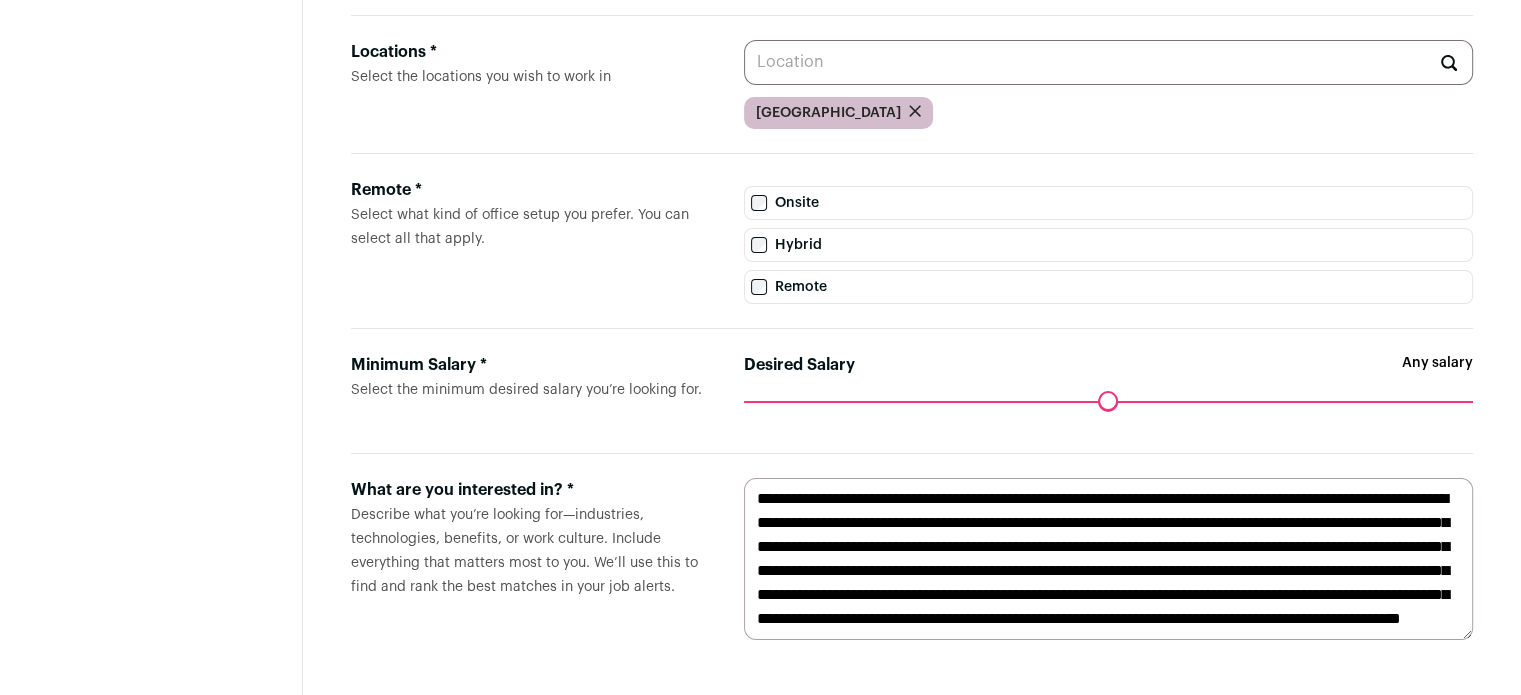 drag, startPoint x: 960, startPoint y: 619, endPoint x: 788, endPoint y: 619, distance: 172 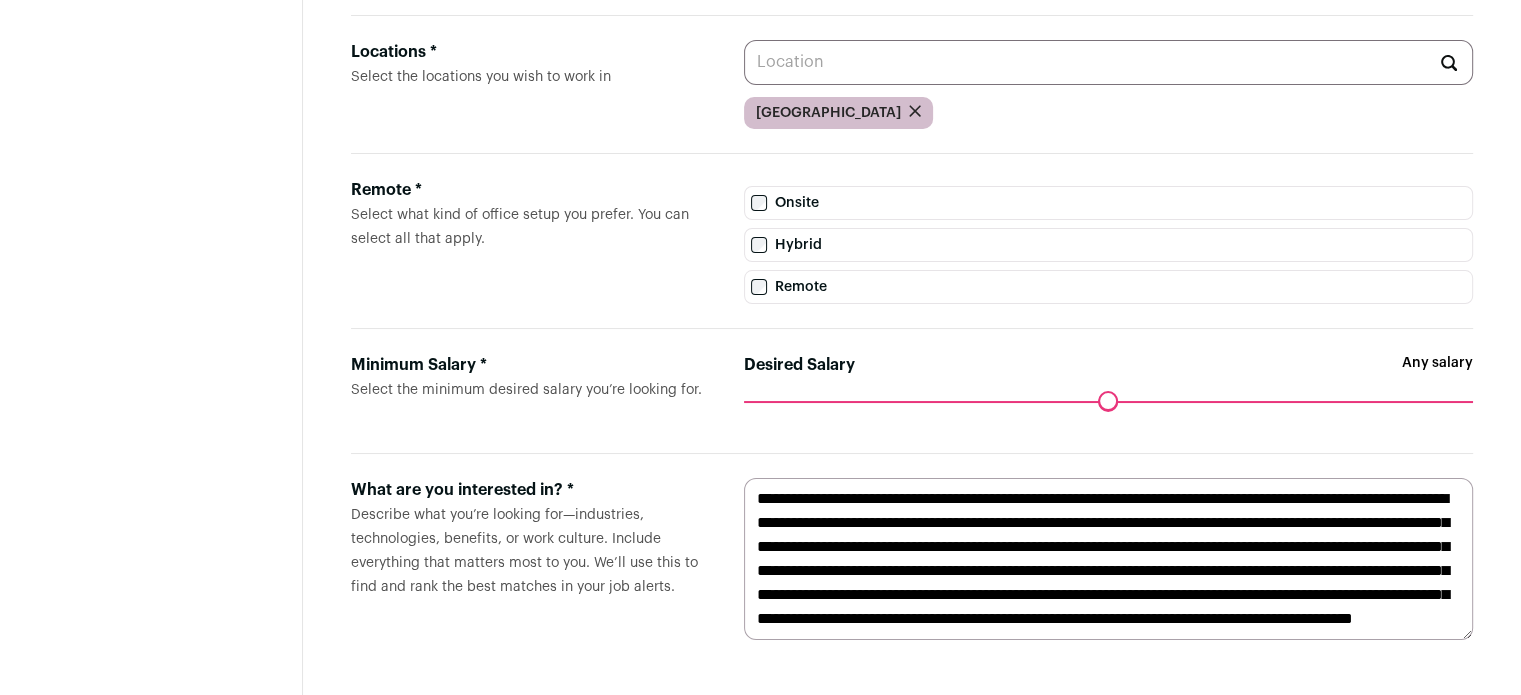 click on "**********" at bounding box center [1108, 559] 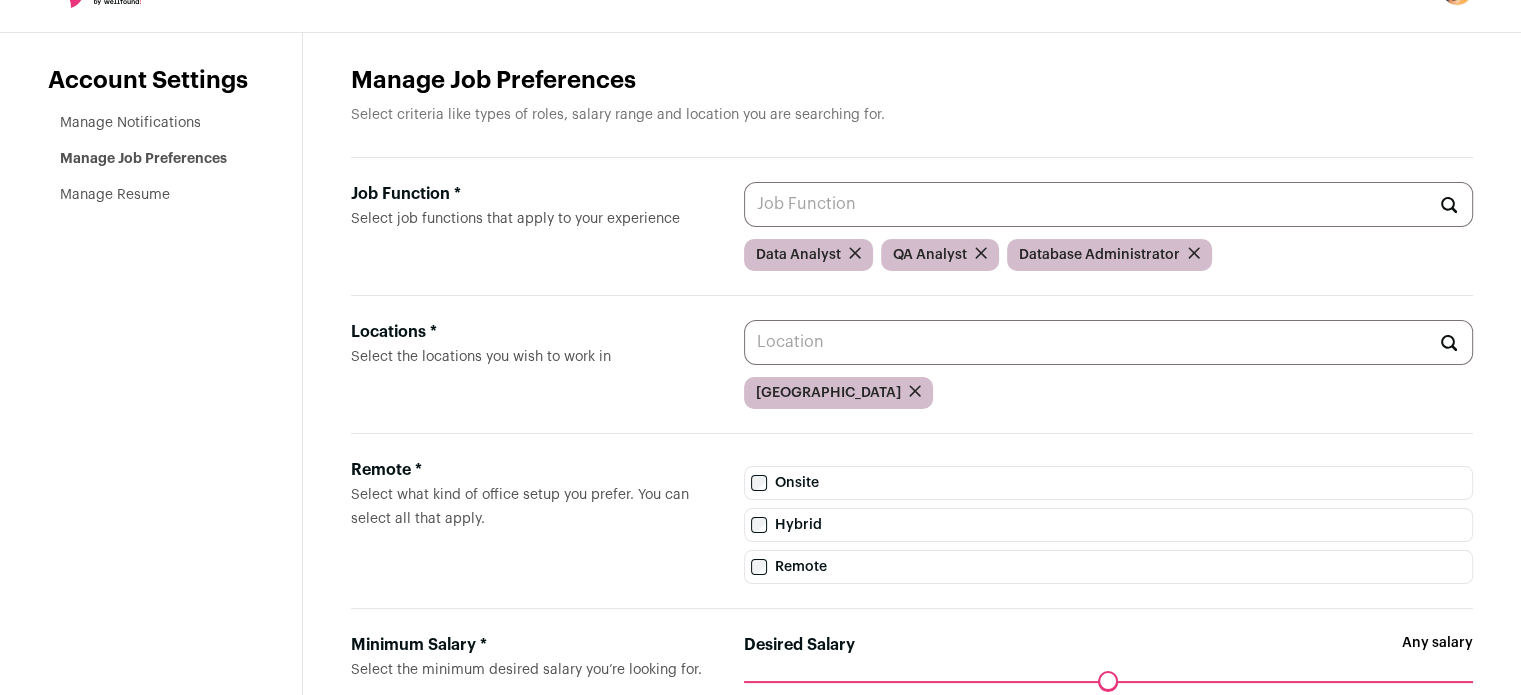scroll, scrollTop: 0, scrollLeft: 0, axis: both 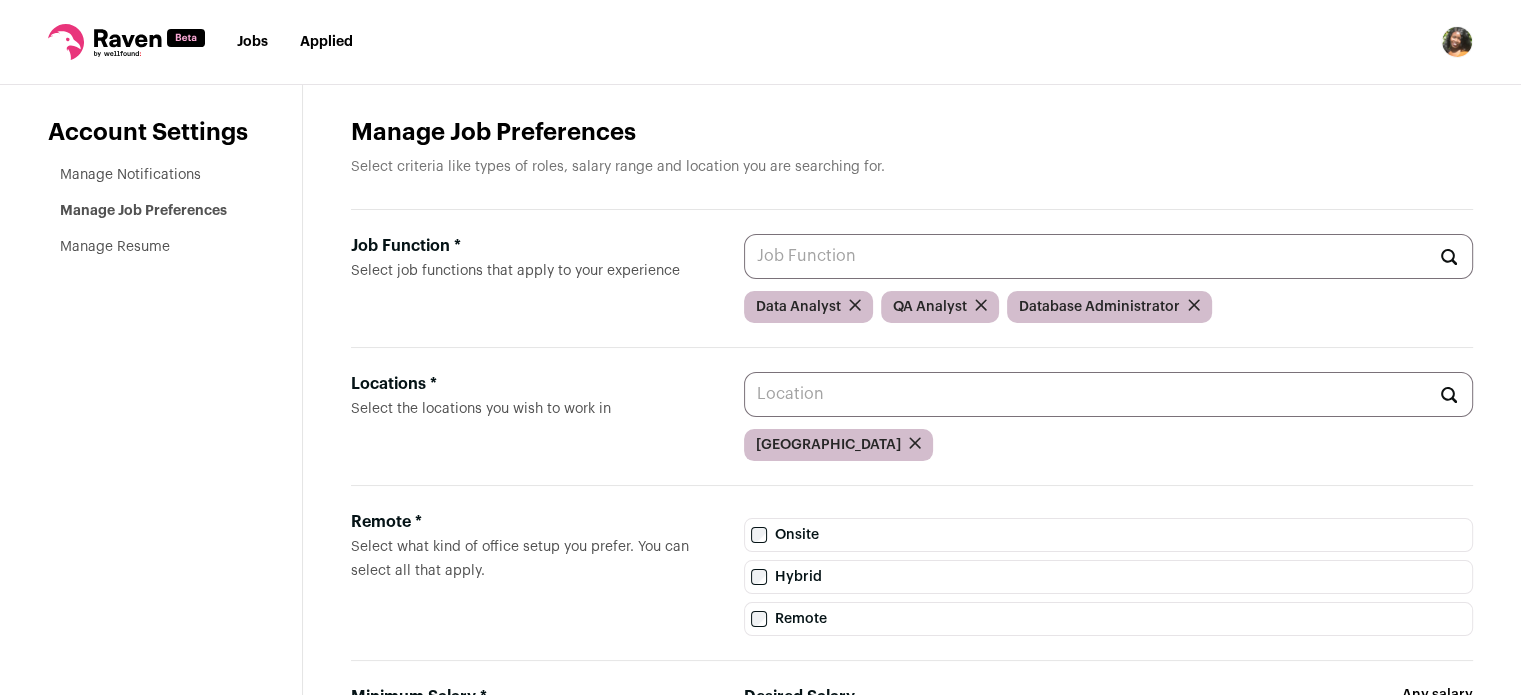 type on "**********" 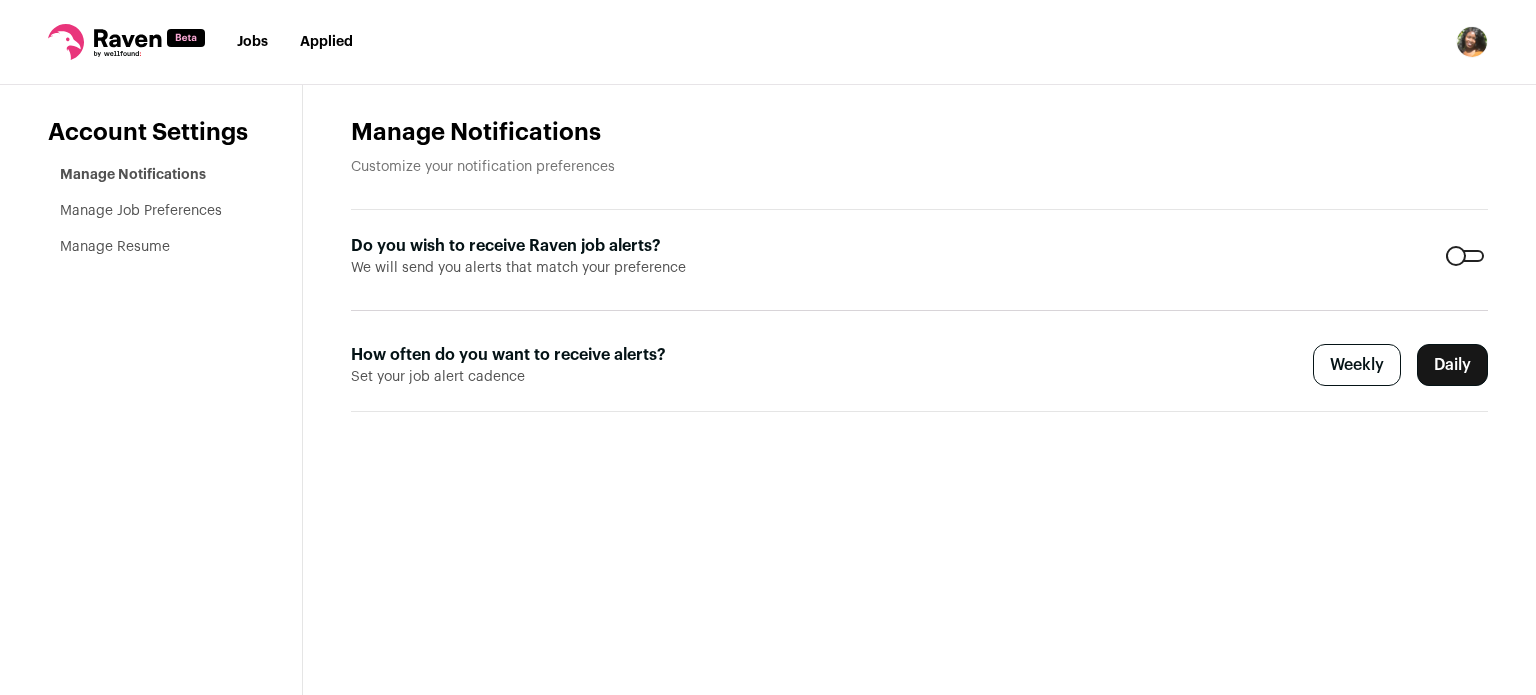 click on "Manage Job Preferences" at bounding box center [141, 211] 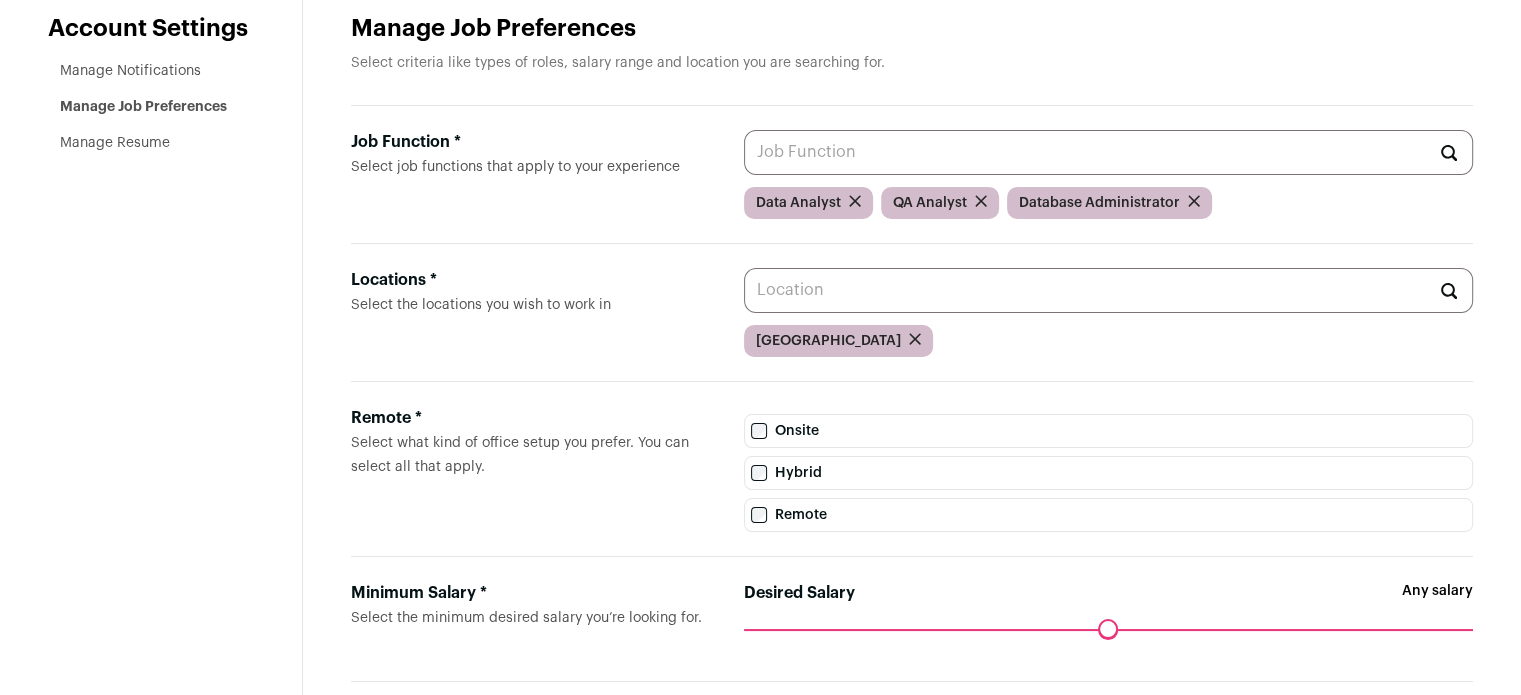 scroll, scrollTop: 0, scrollLeft: 0, axis: both 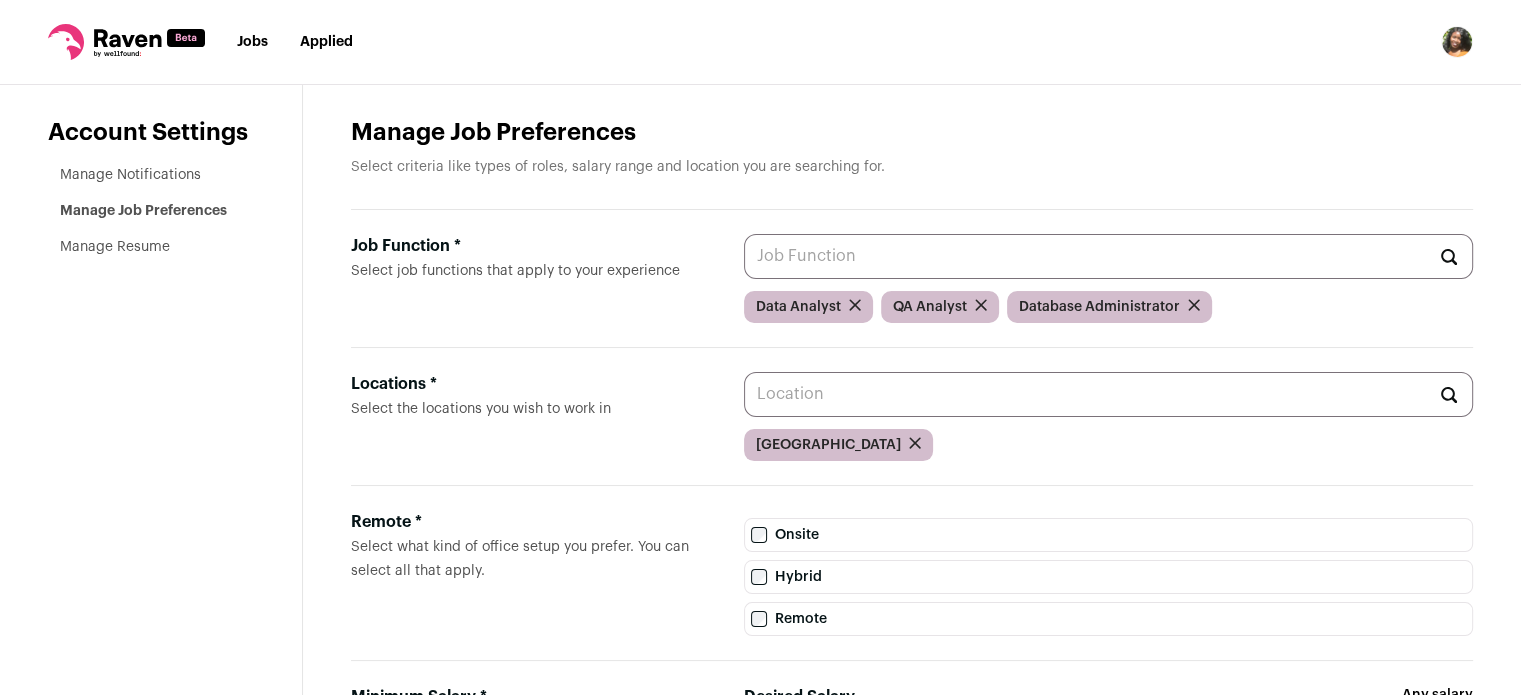 click 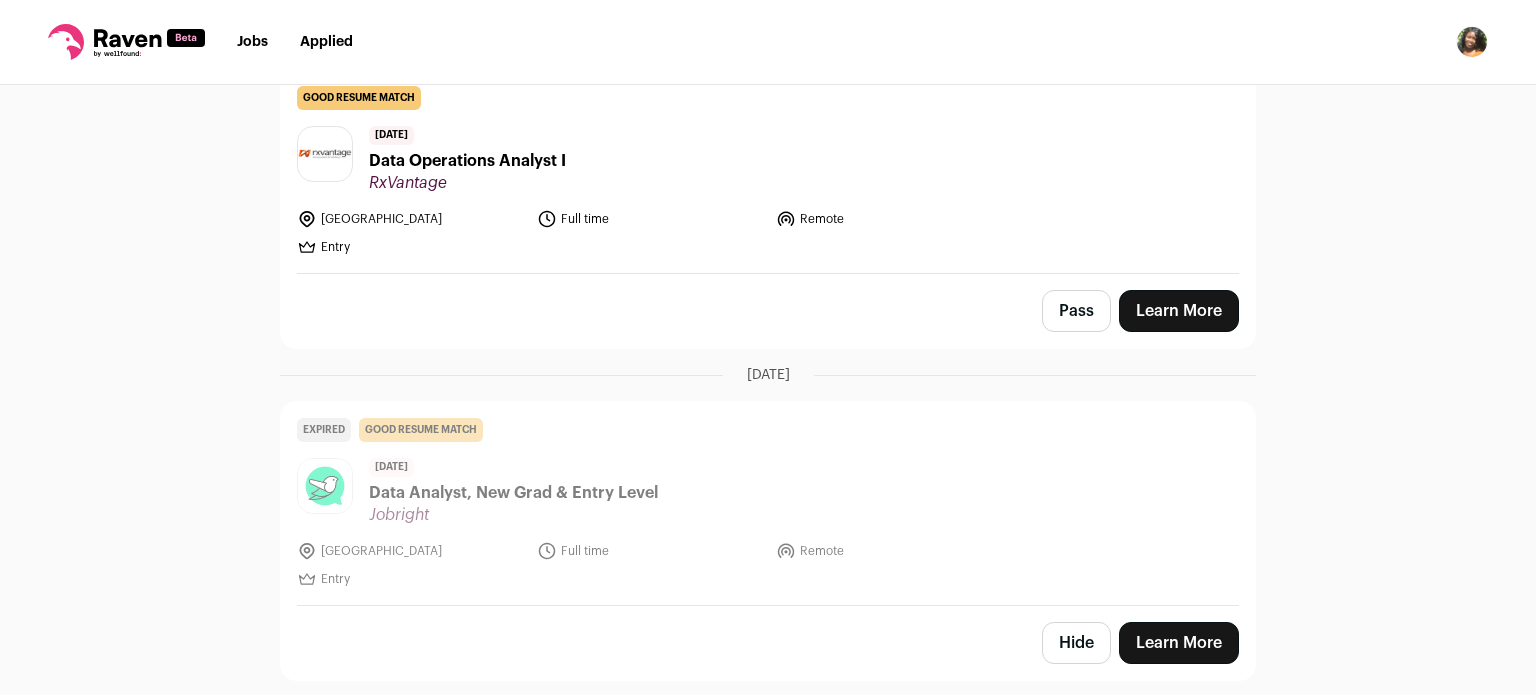 scroll, scrollTop: 0, scrollLeft: 0, axis: both 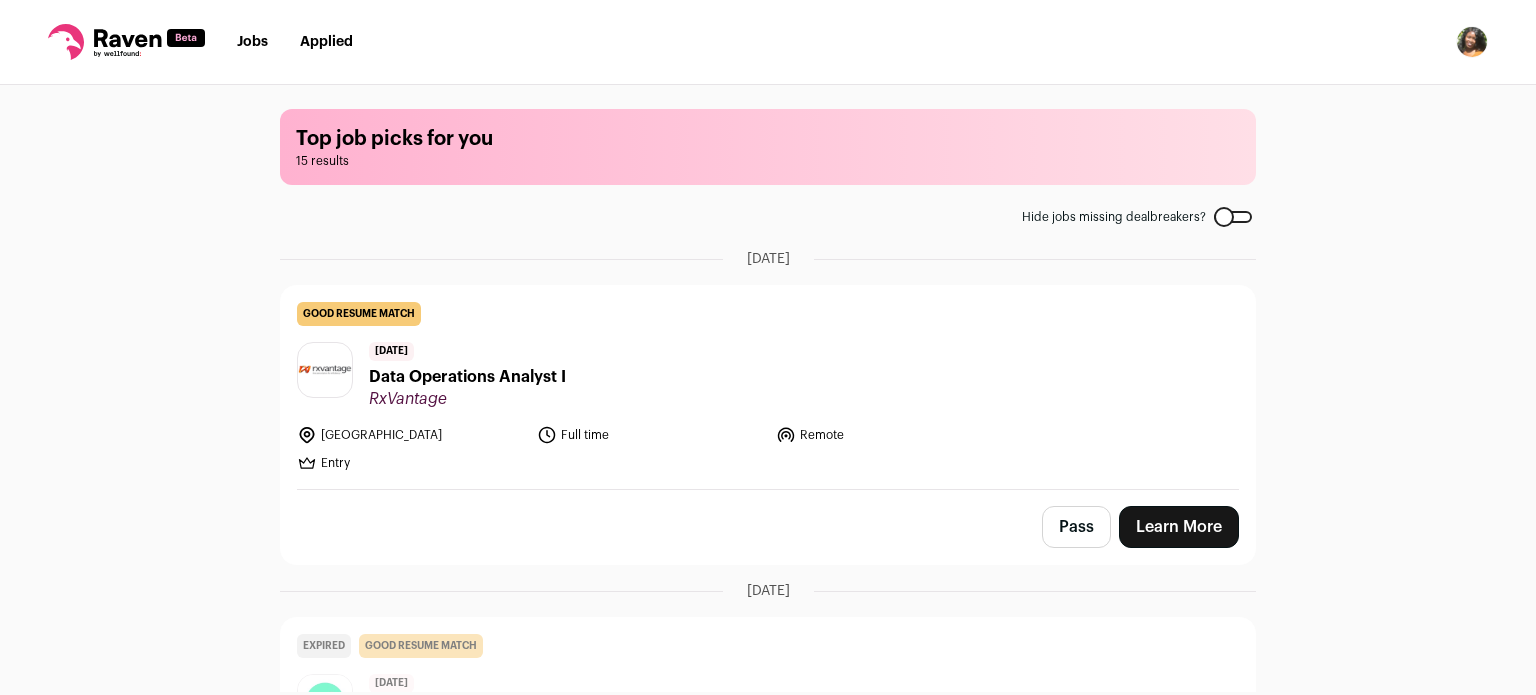click at bounding box center (1233, 217) 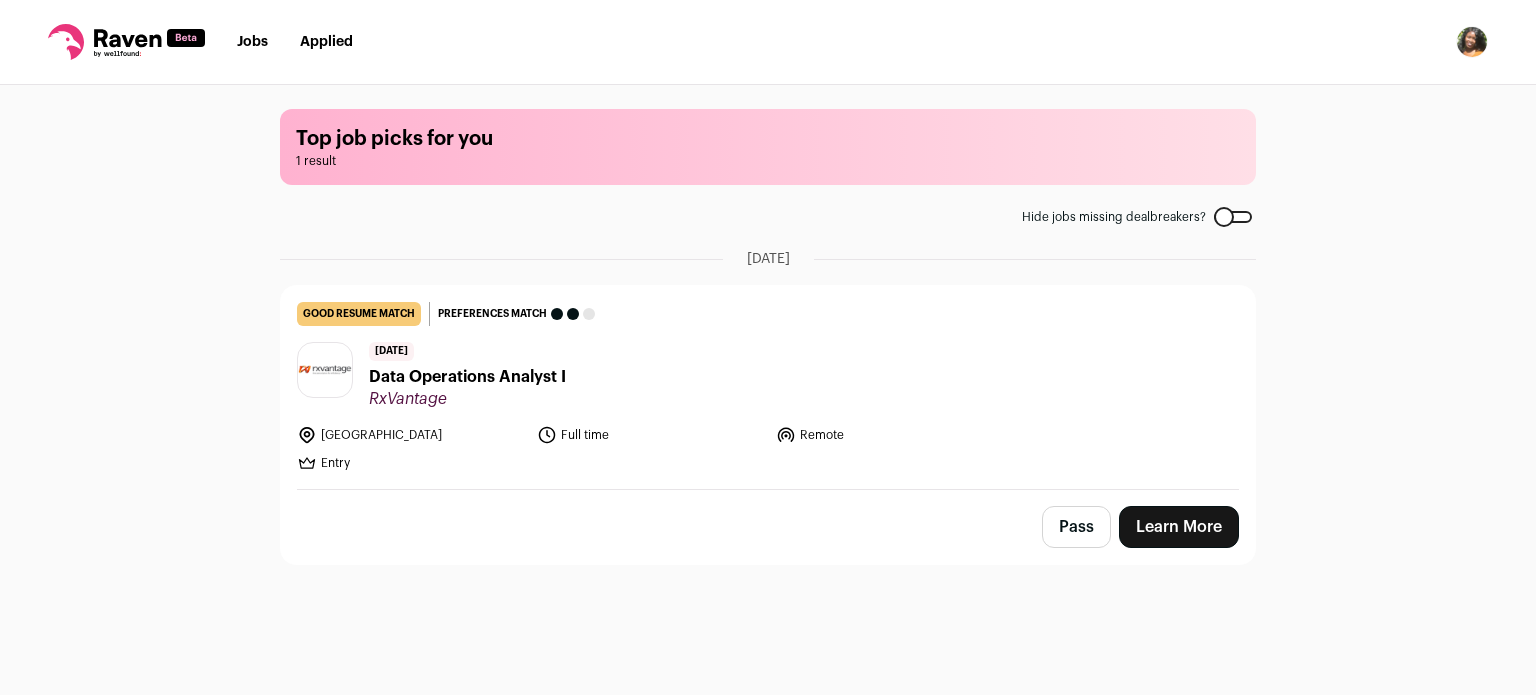 scroll, scrollTop: 0, scrollLeft: 0, axis: both 